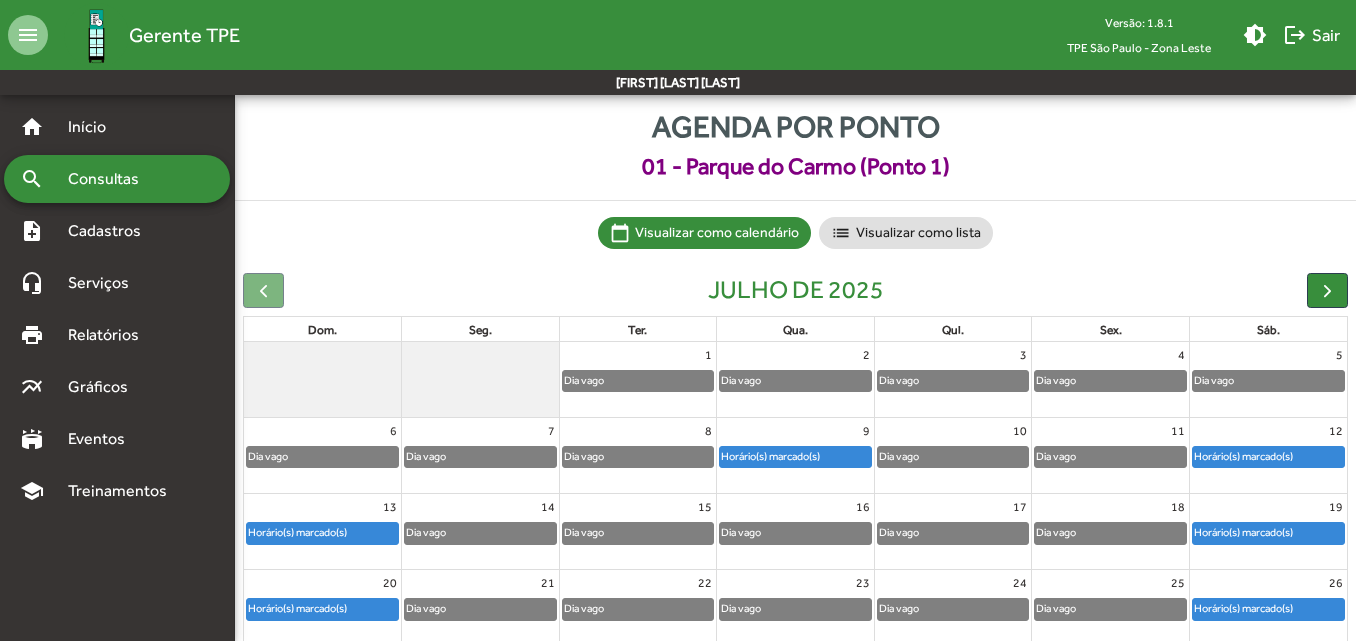 scroll, scrollTop: 0, scrollLeft: 0, axis: both 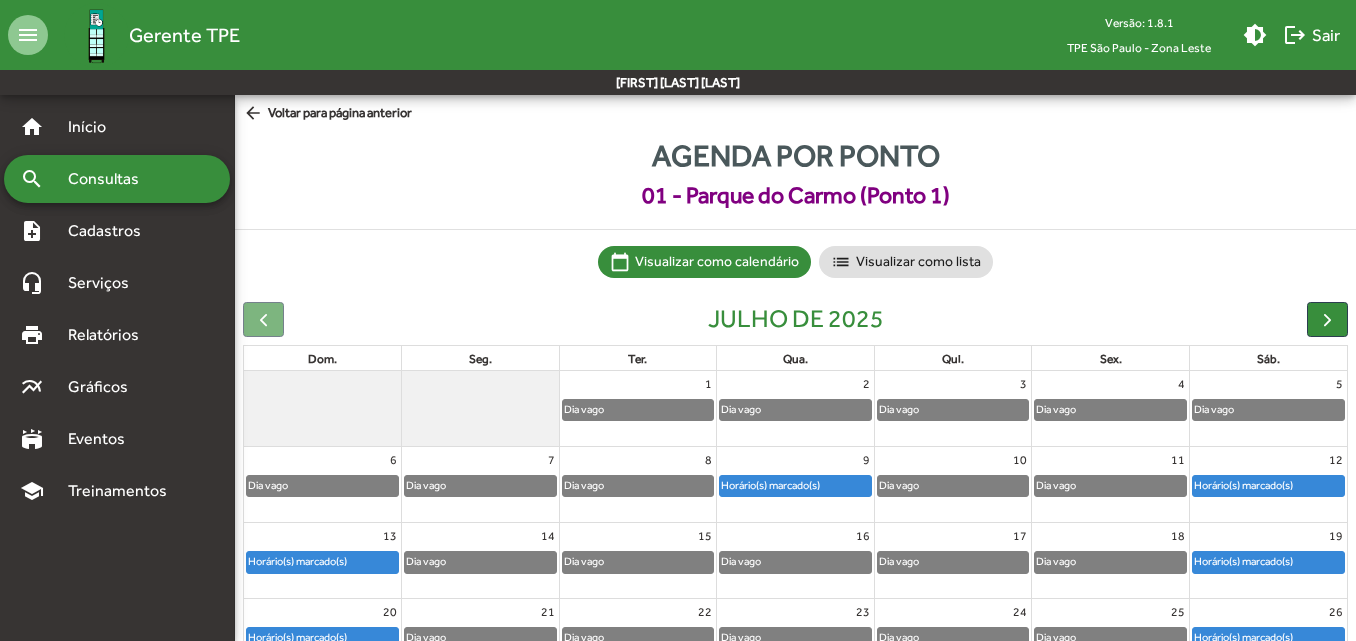 click on "arrow_back  Voltar para página anterior" 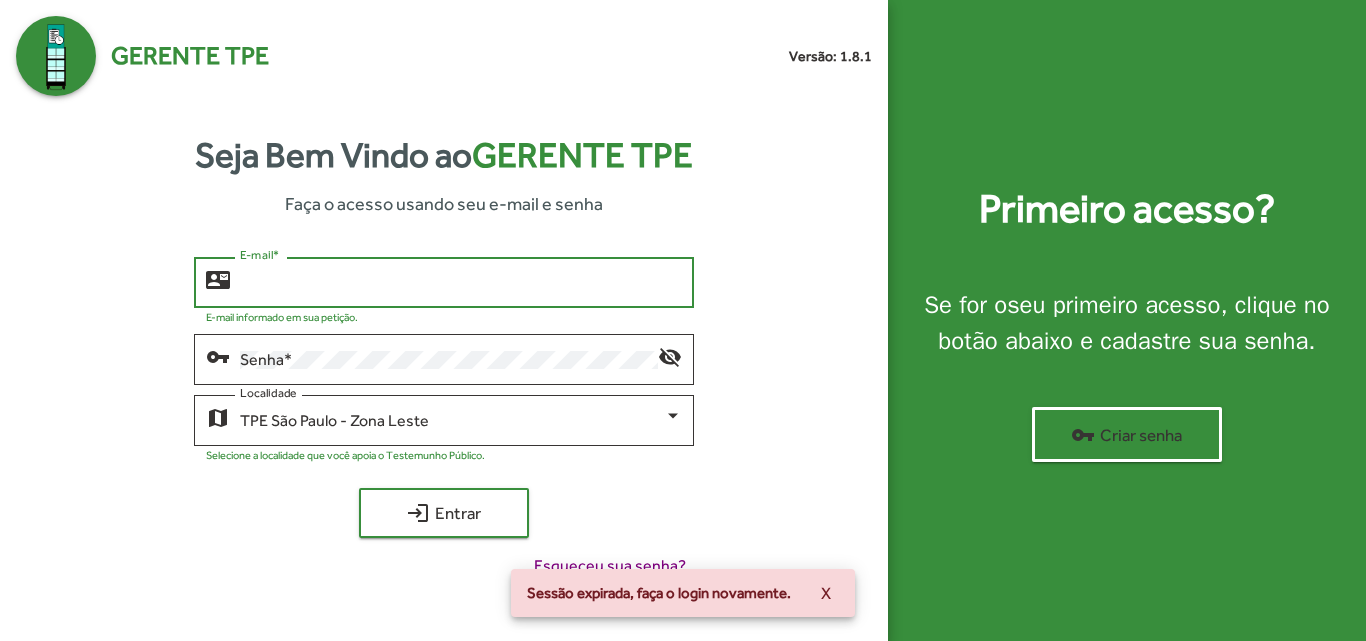 click on "E-mail   *" at bounding box center [460, 283] 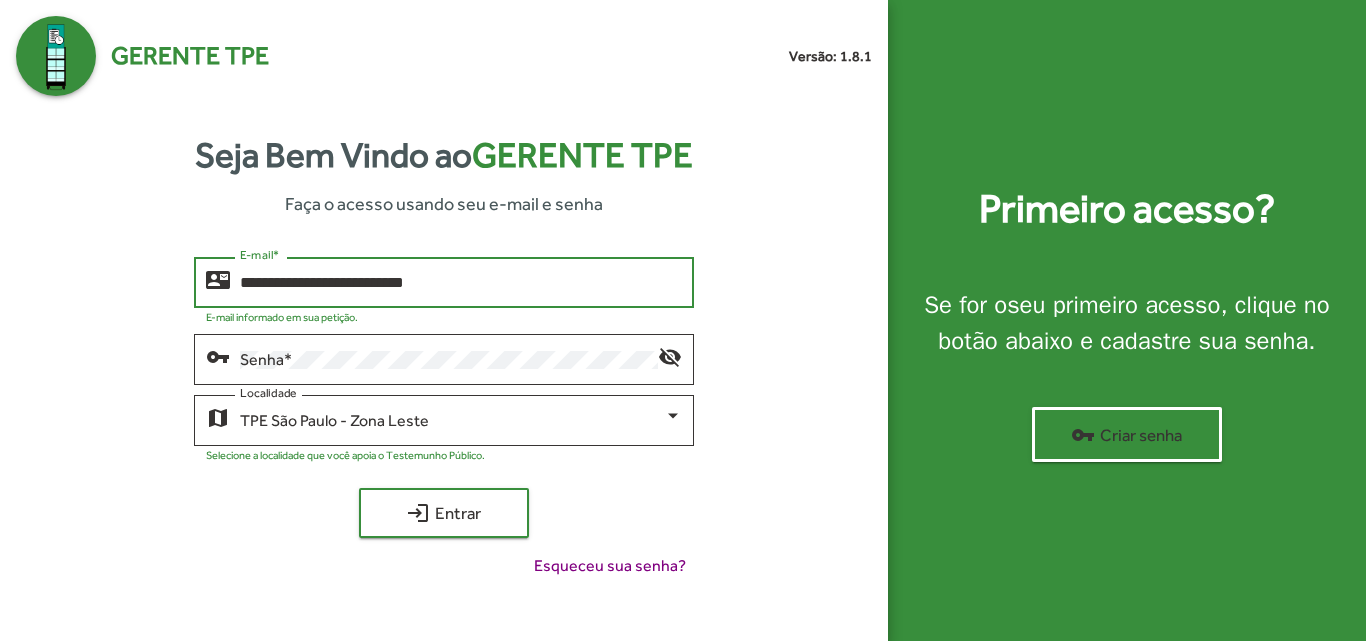 type on "**********" 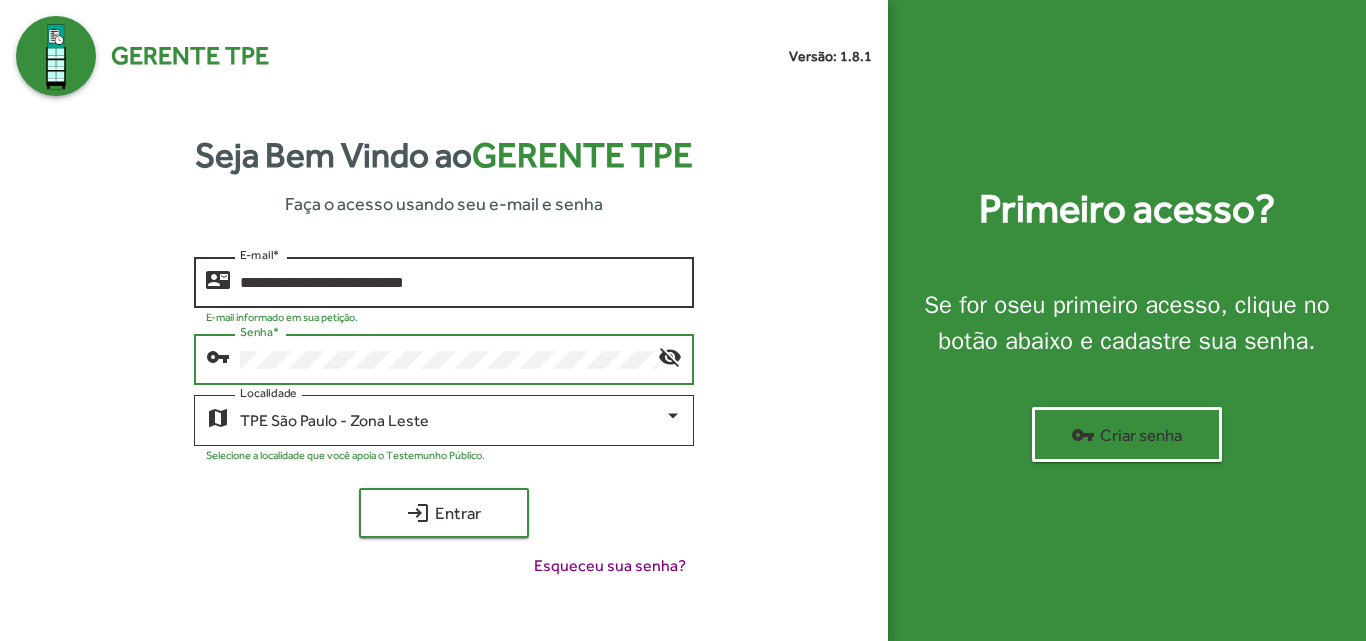 click on "login  Entrar" 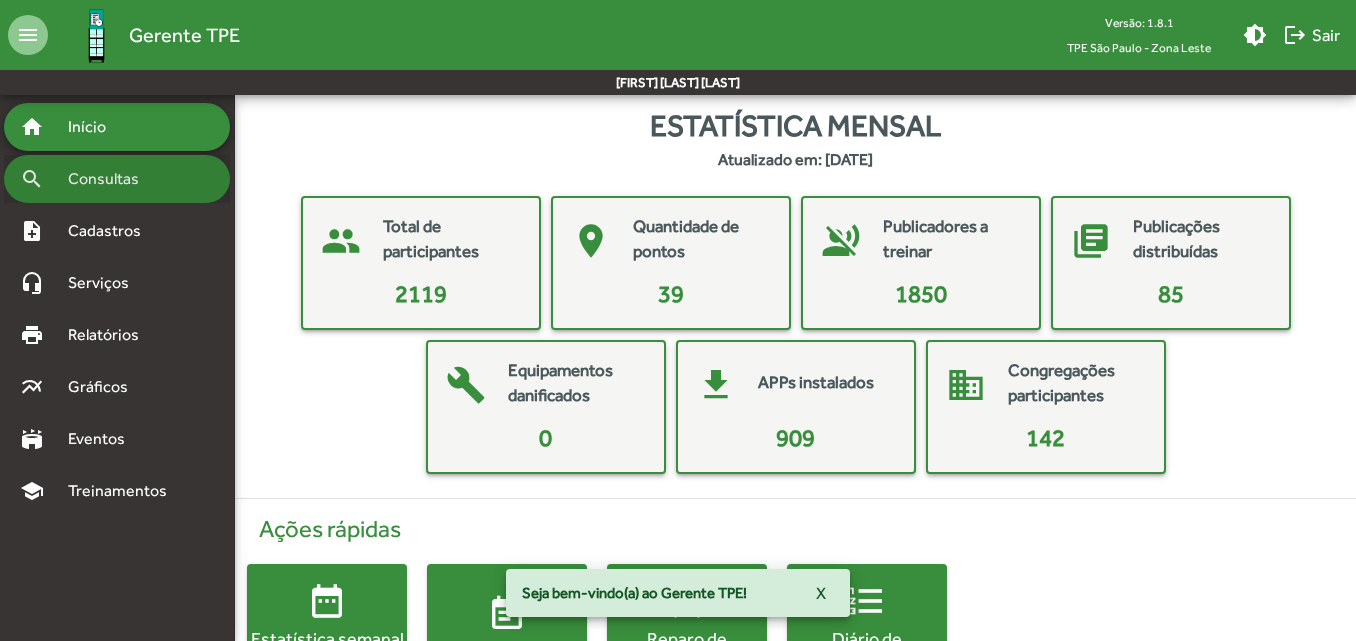 click on "Consultas" at bounding box center (110, 179) 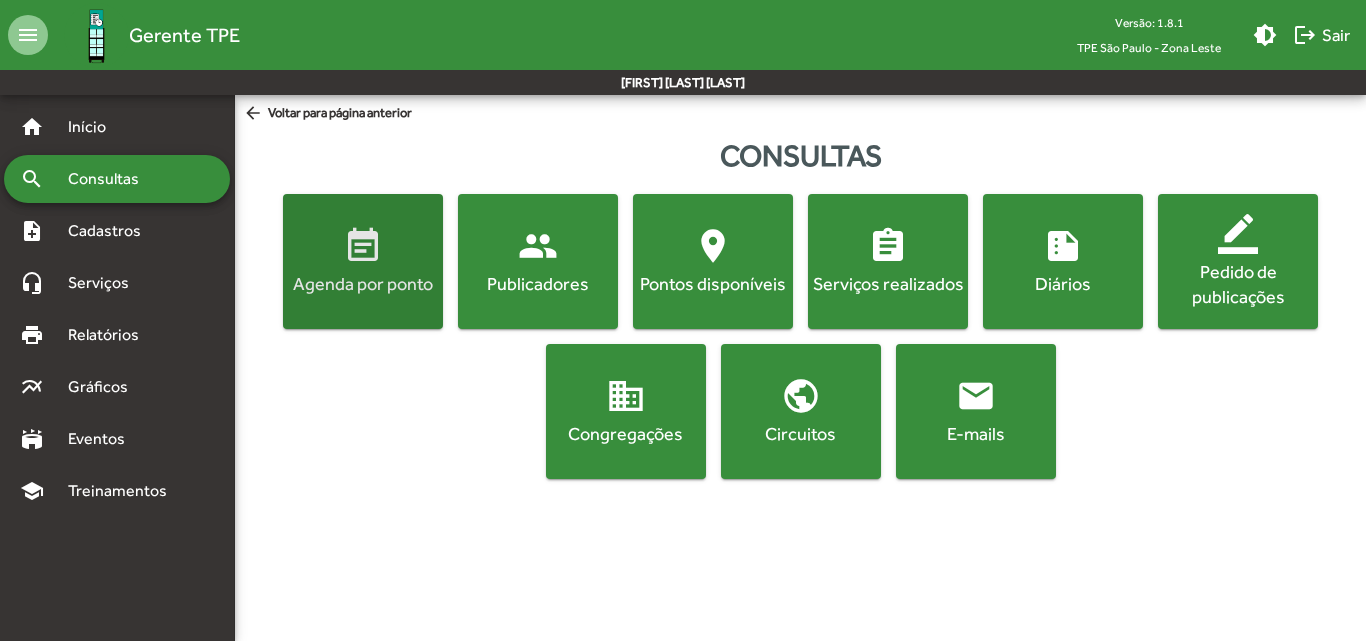 click on "event_note  Agenda por ponto" 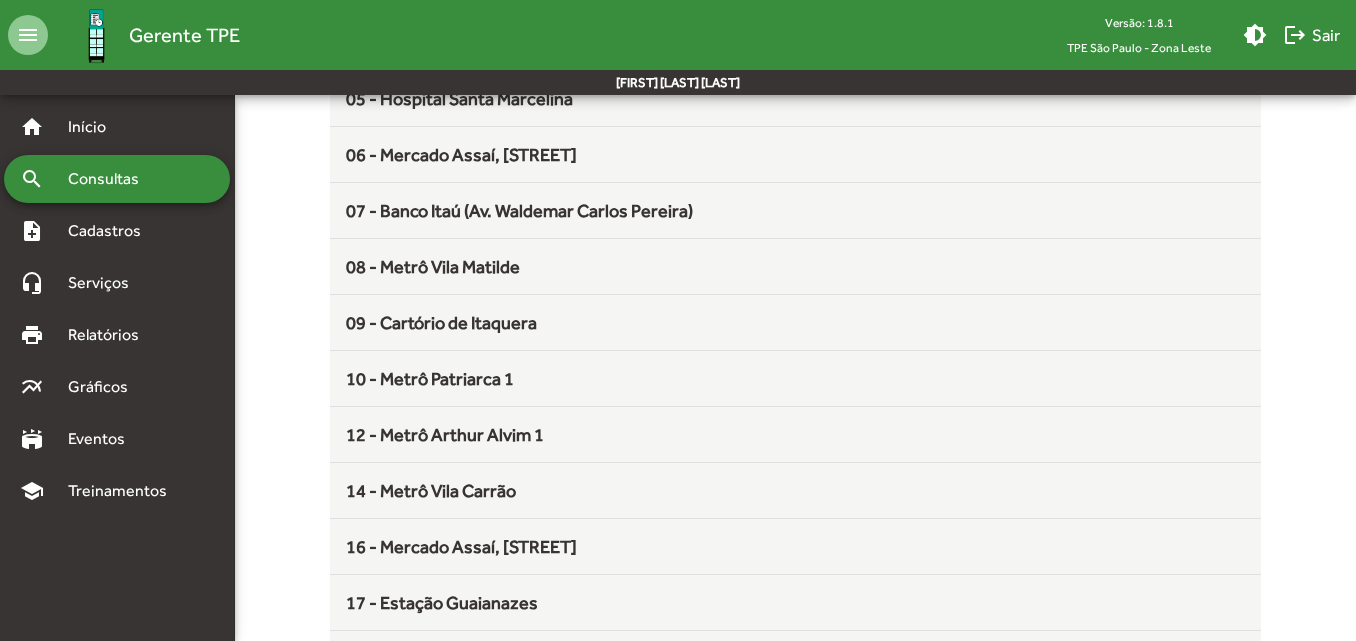 scroll, scrollTop: 526, scrollLeft: 0, axis: vertical 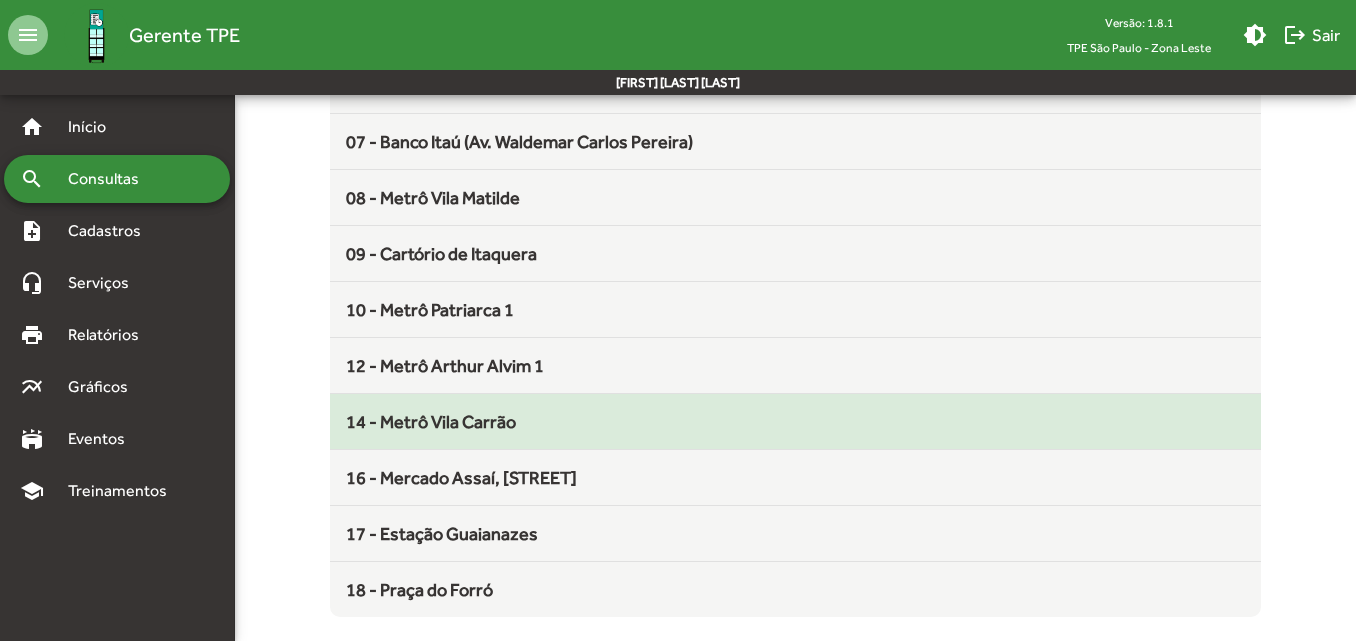 click on "14 - Metrô Vila Carrão" 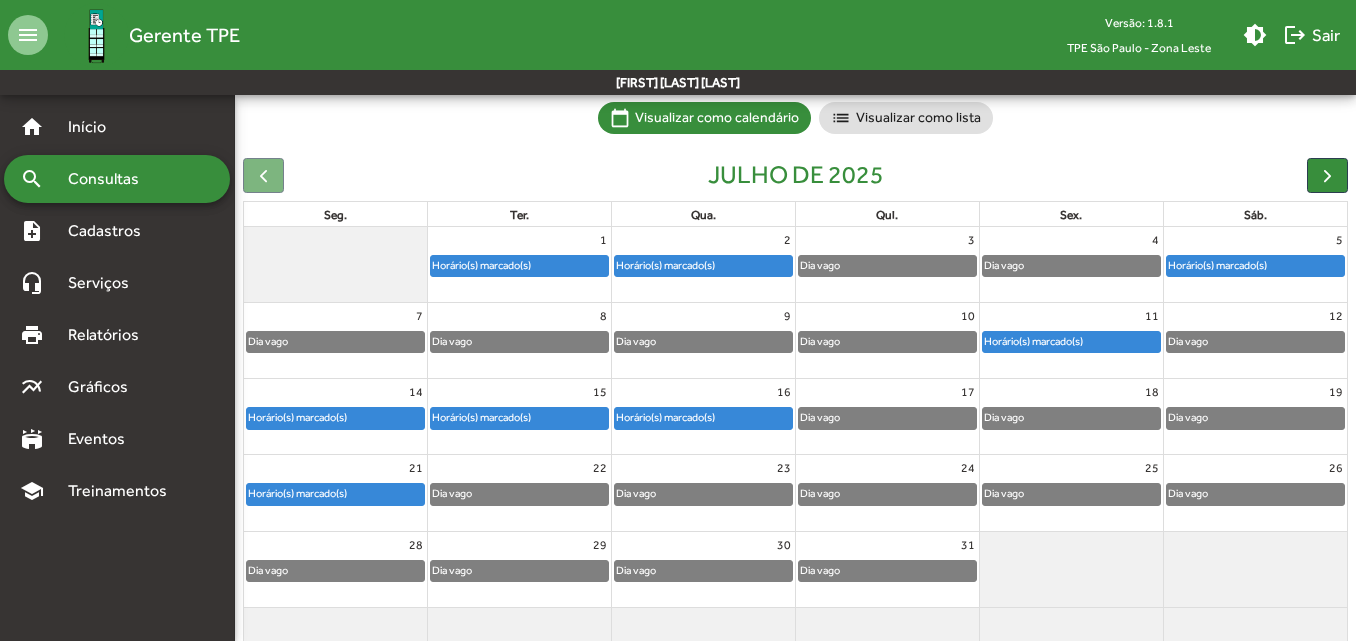 scroll, scrollTop: 187, scrollLeft: 0, axis: vertical 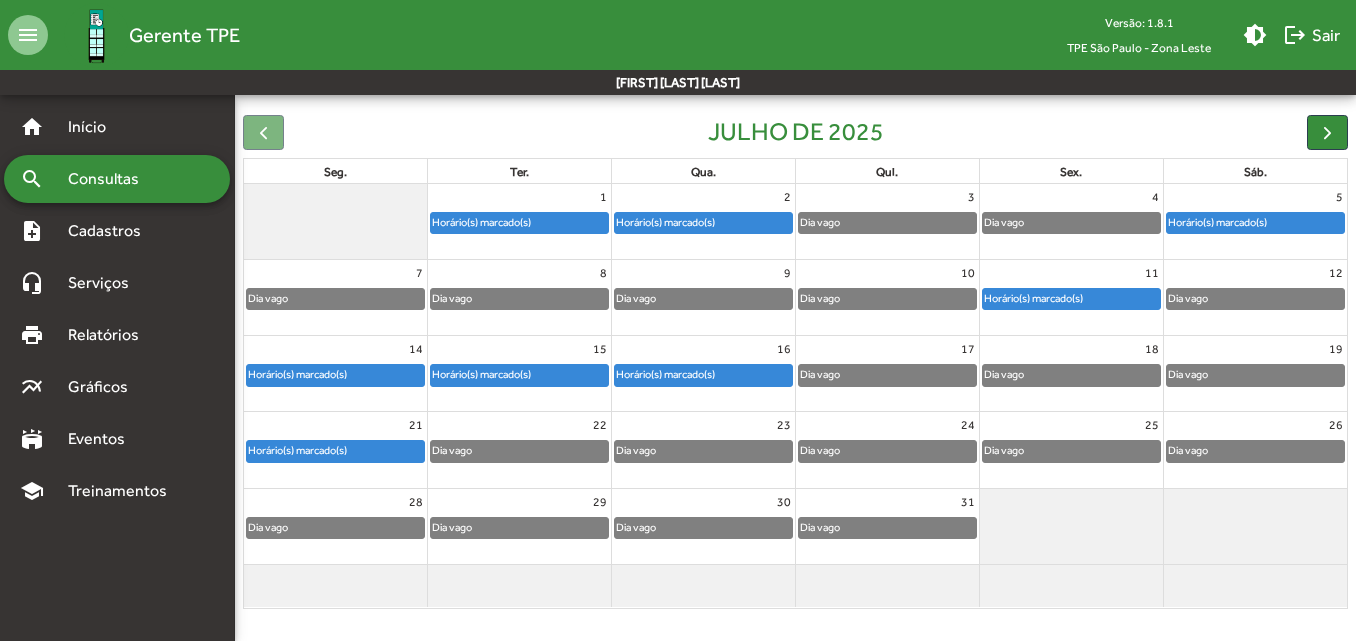 click 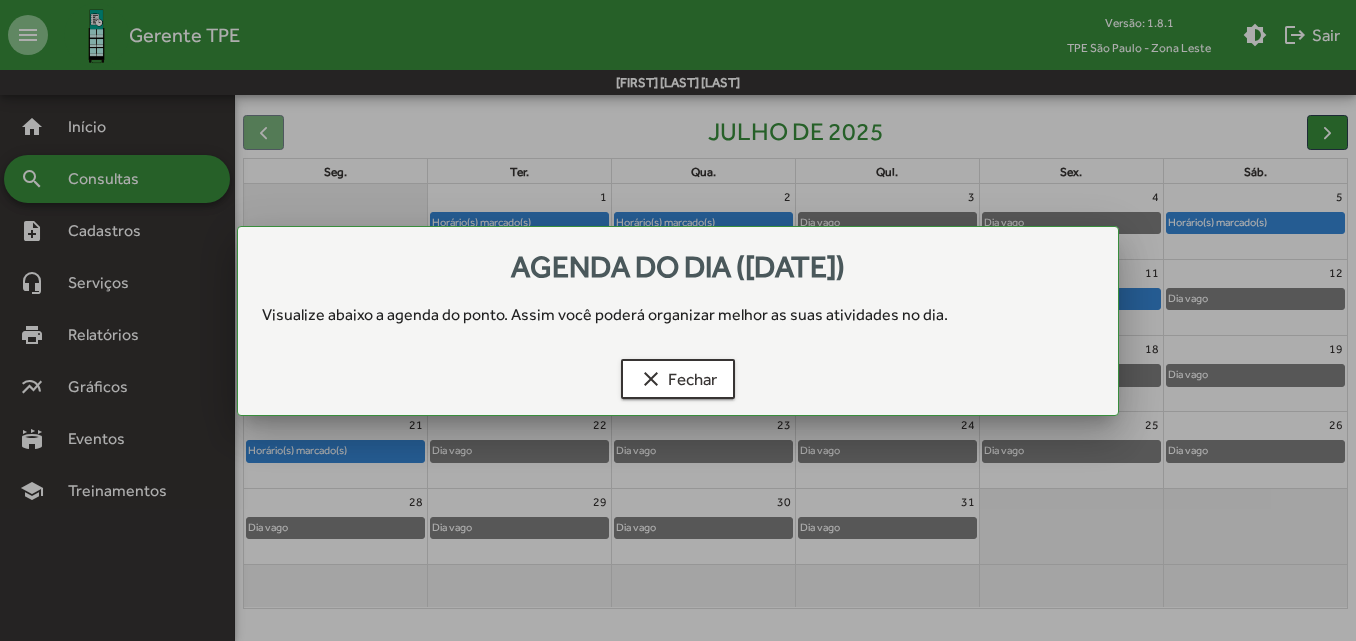 scroll, scrollTop: 0, scrollLeft: 0, axis: both 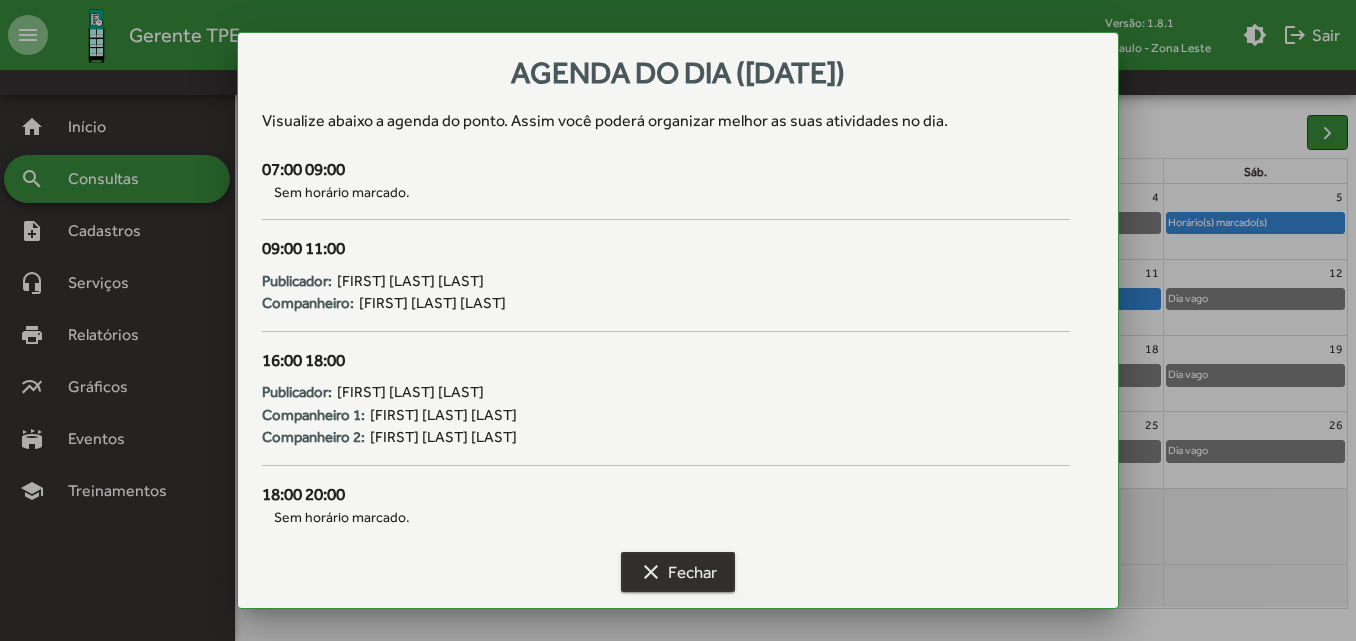 click on "clear  Fechar" at bounding box center (678, 572) 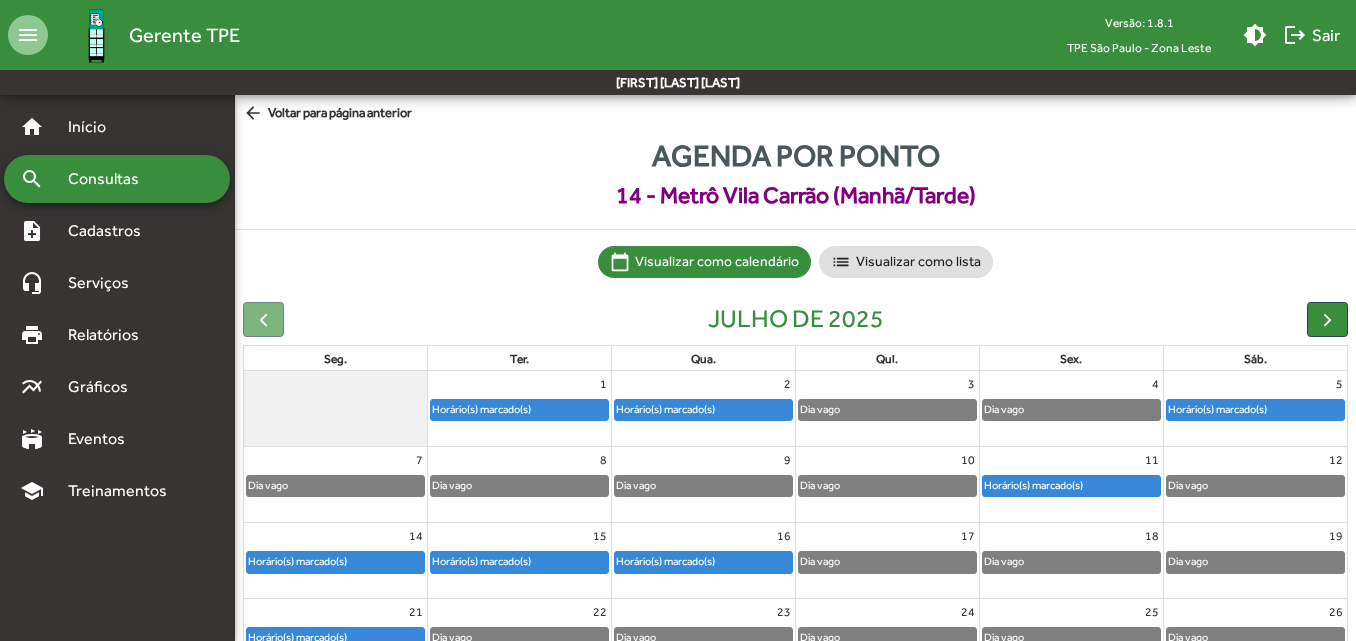 scroll, scrollTop: 187, scrollLeft: 0, axis: vertical 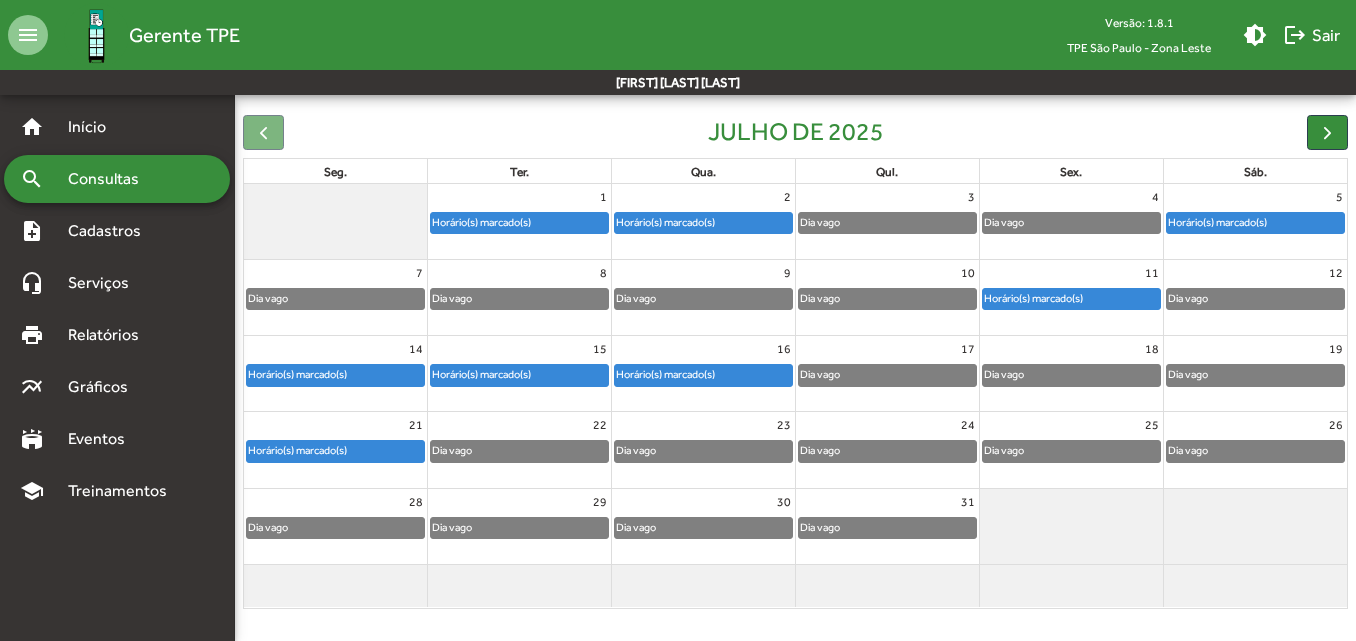 click on "Horário(s) marcado(s)" 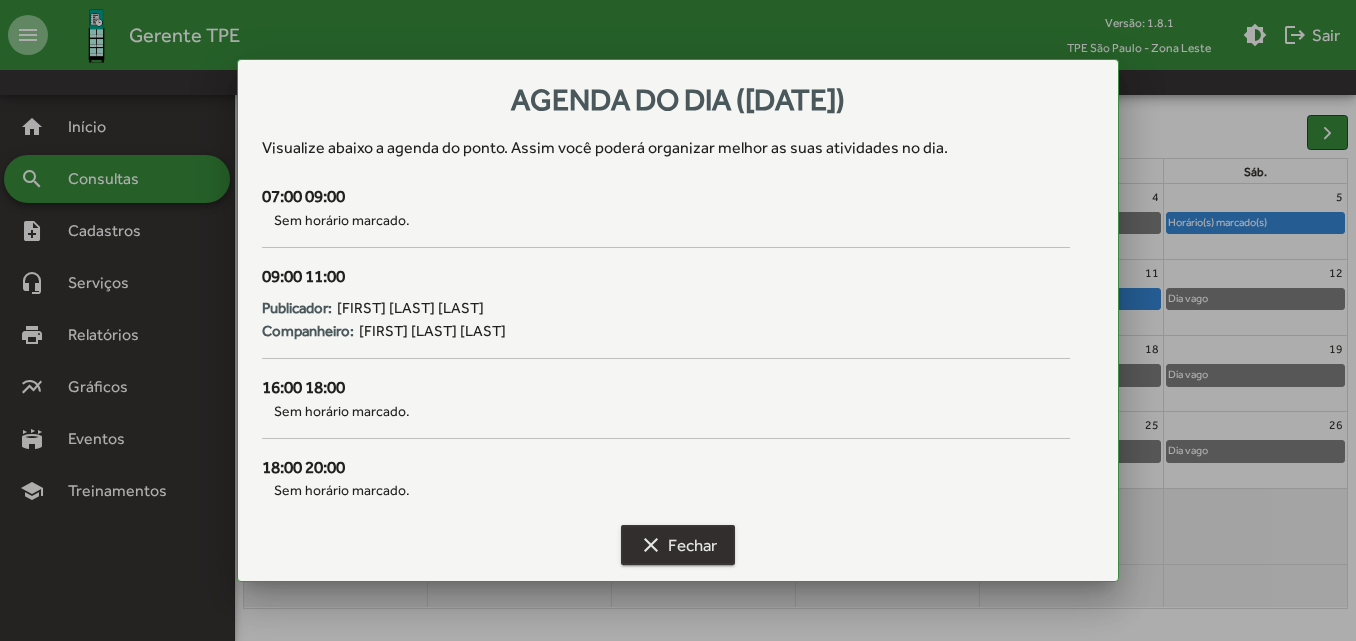 click on "clear  Fechar" at bounding box center (678, 545) 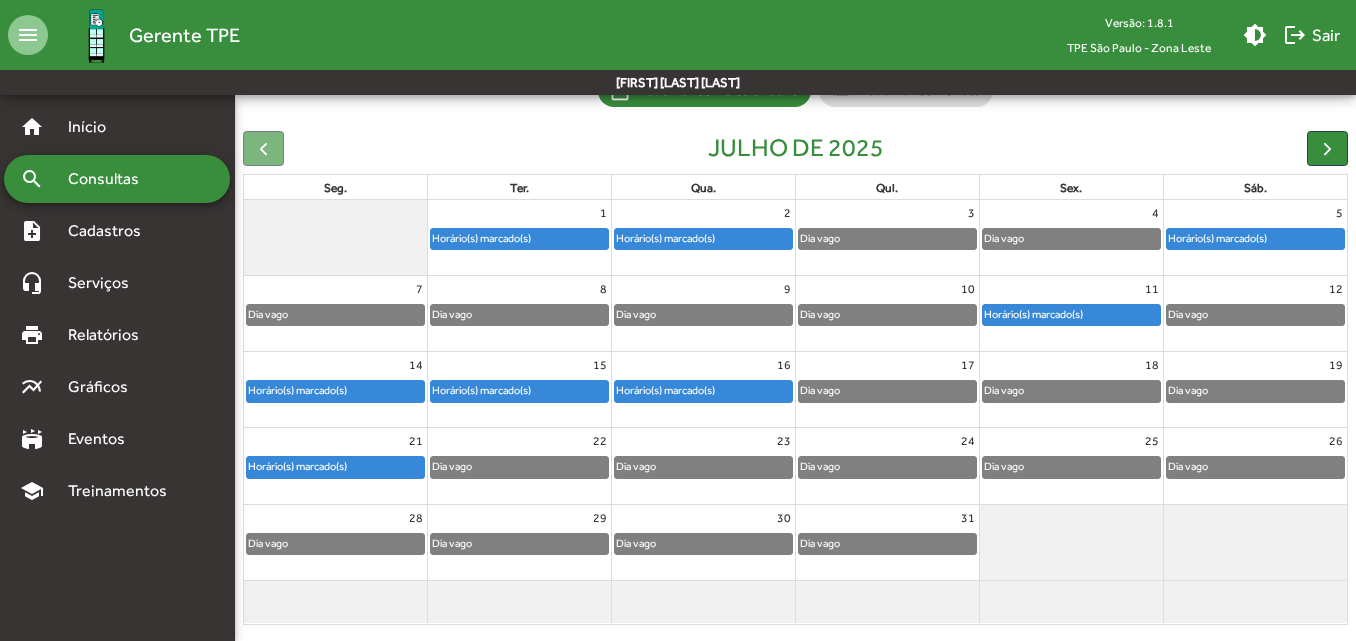 scroll, scrollTop: 187, scrollLeft: 0, axis: vertical 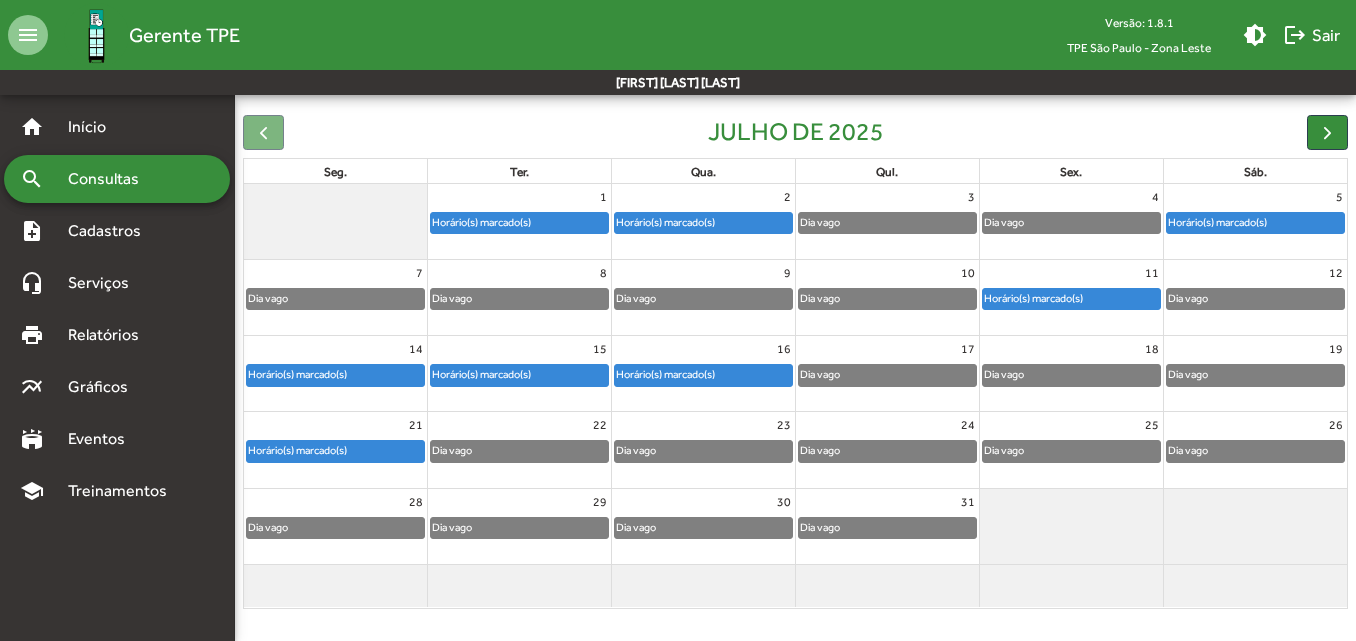 click on "16" 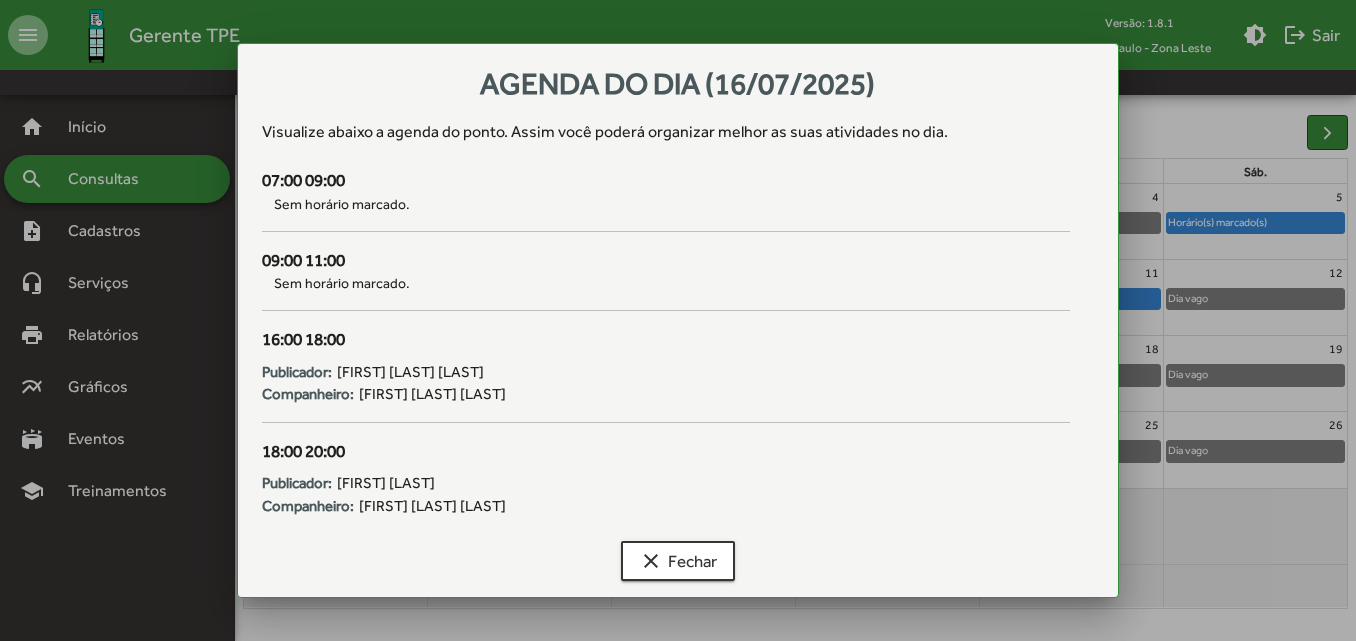 scroll, scrollTop: 0, scrollLeft: 0, axis: both 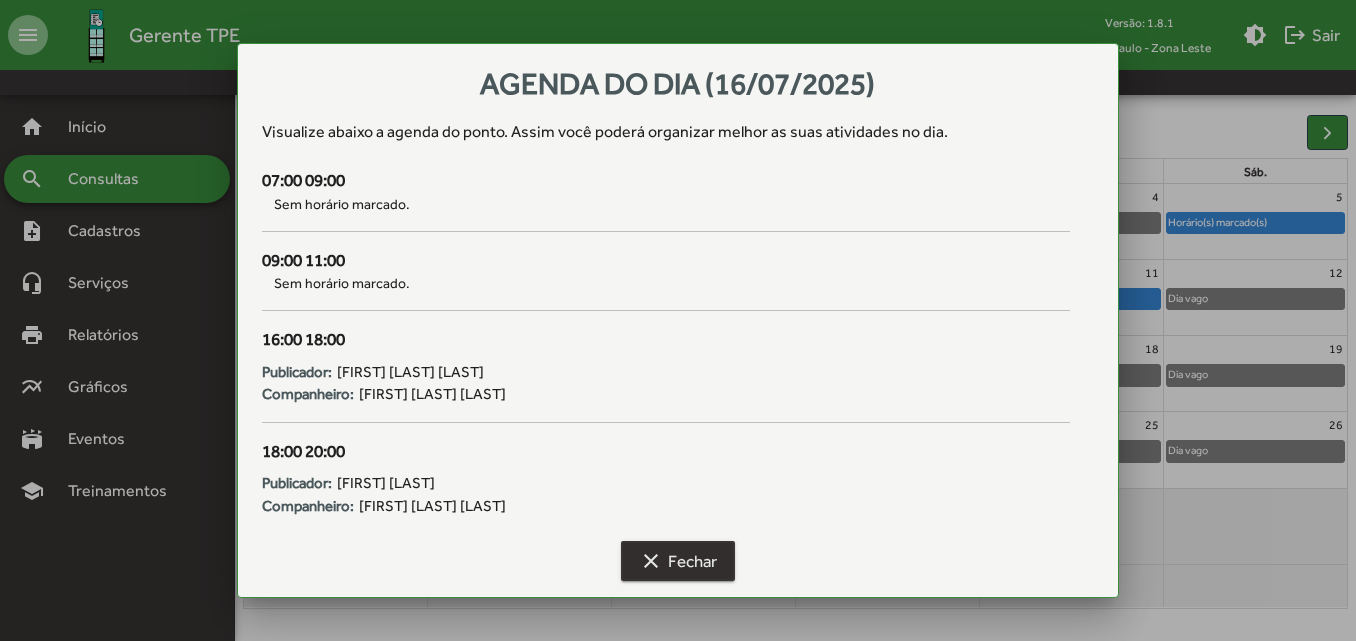 click on "clear" at bounding box center [651, 561] 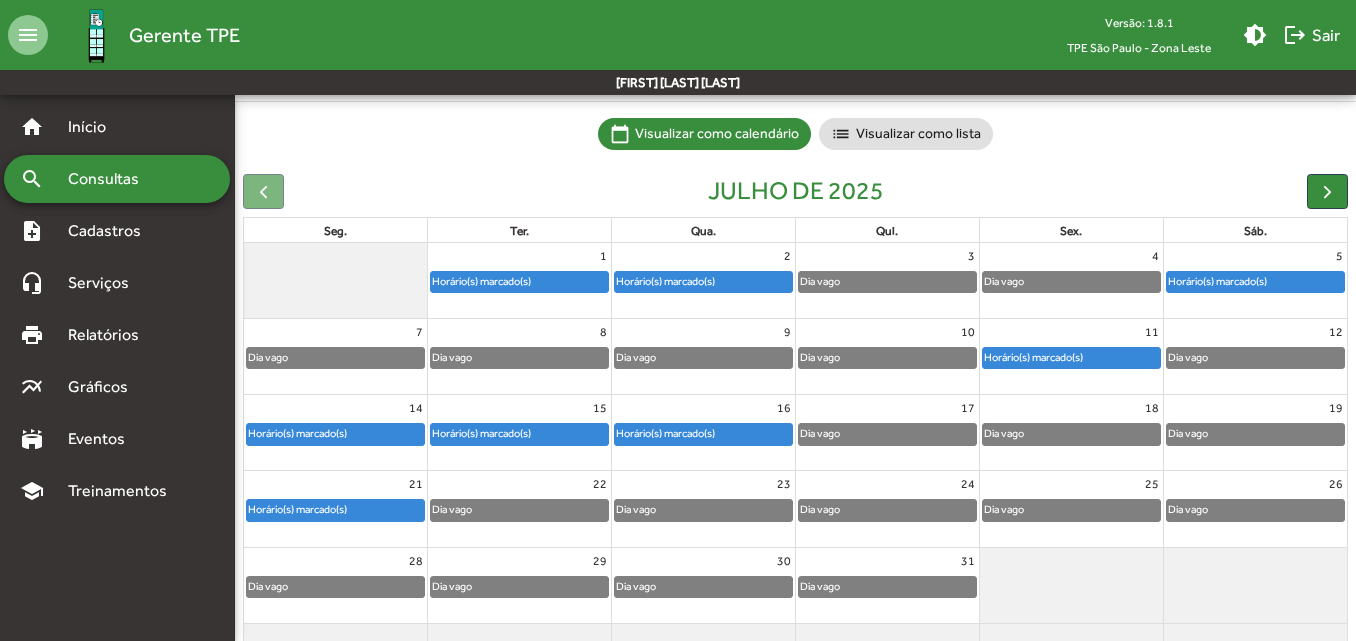 scroll, scrollTop: 187, scrollLeft: 0, axis: vertical 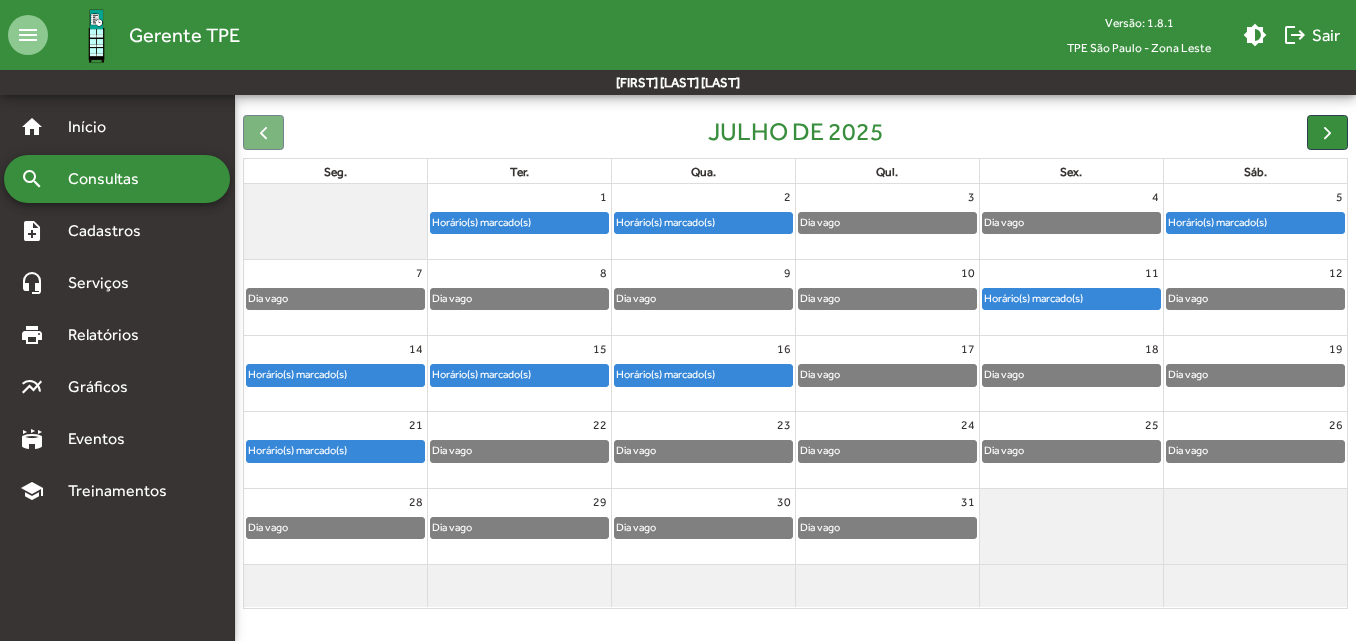 click on "Horário(s) marcado(s)" 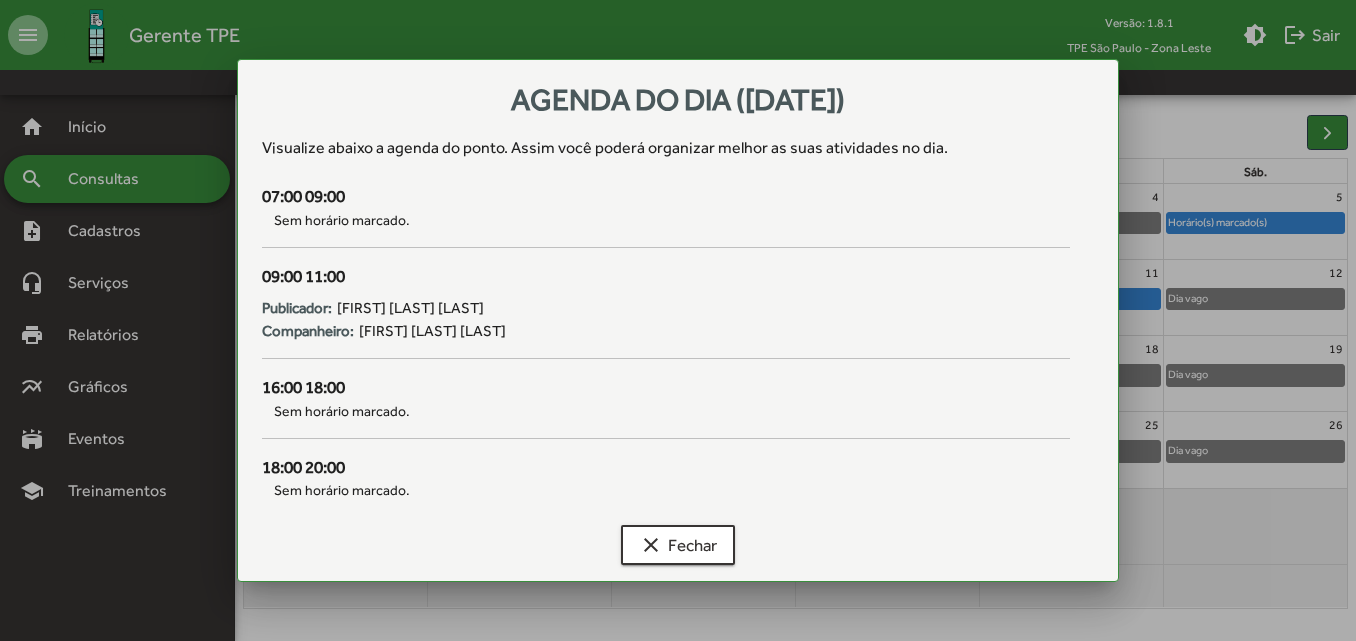 scroll, scrollTop: 0, scrollLeft: 0, axis: both 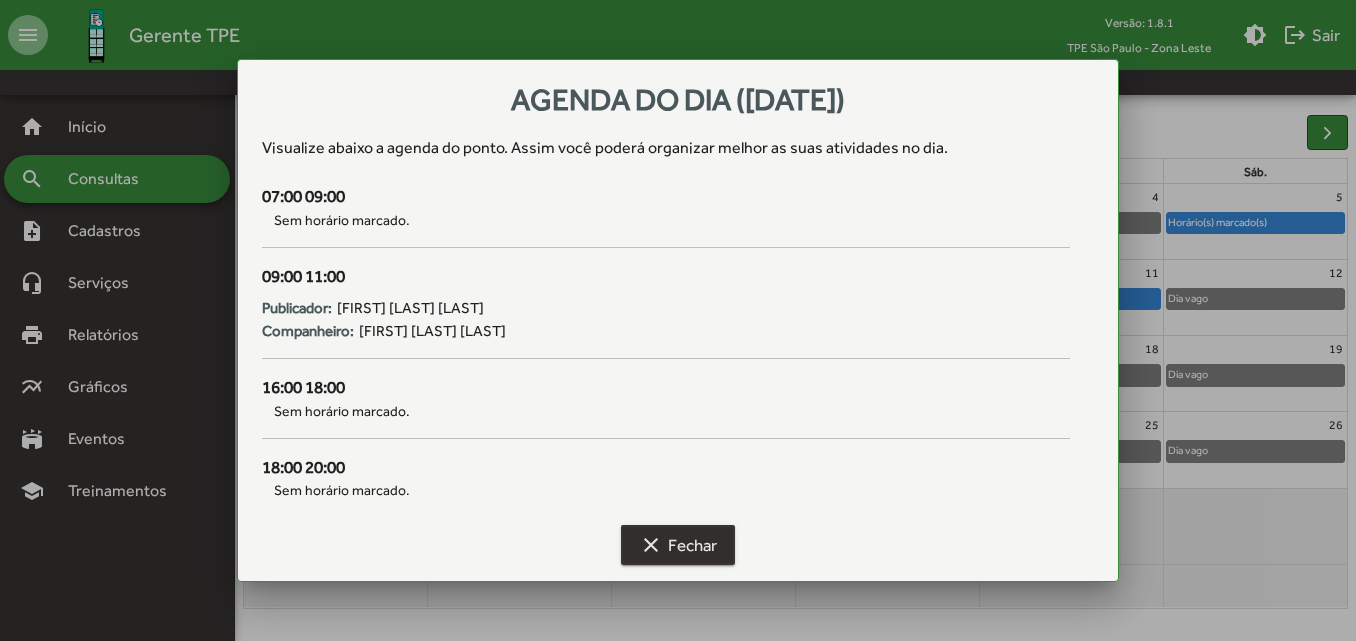 click on "clear  Fechar" at bounding box center [678, 545] 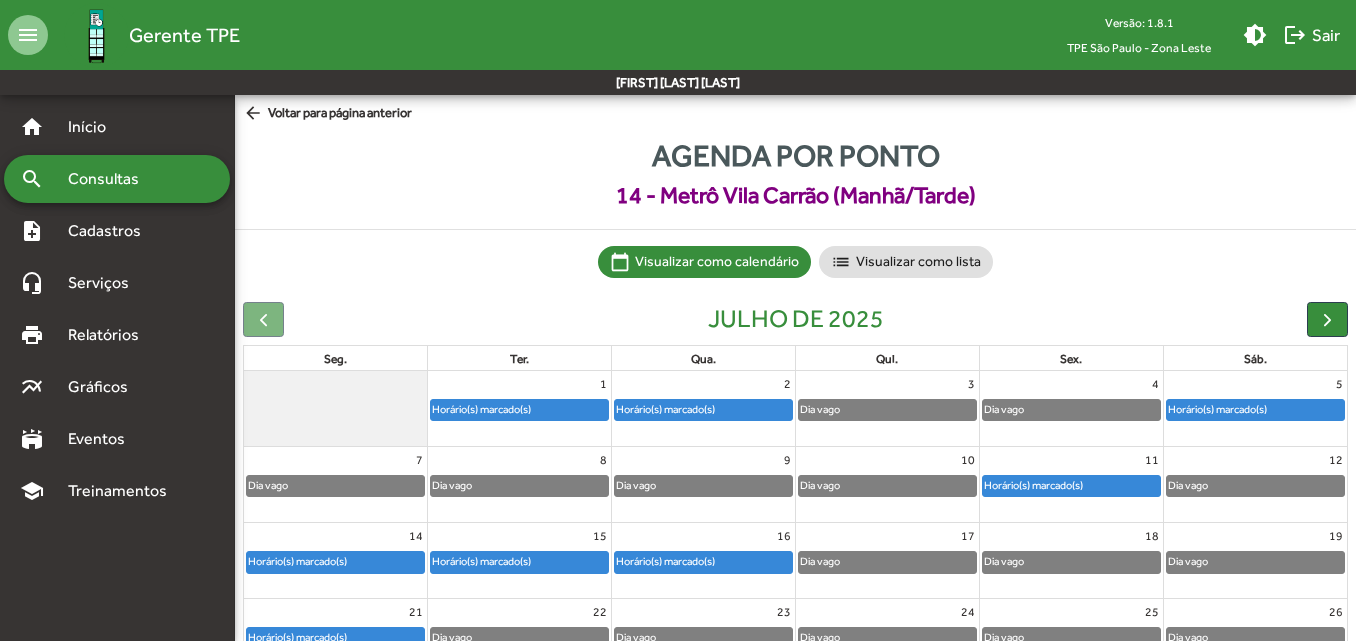 scroll, scrollTop: 187, scrollLeft: 0, axis: vertical 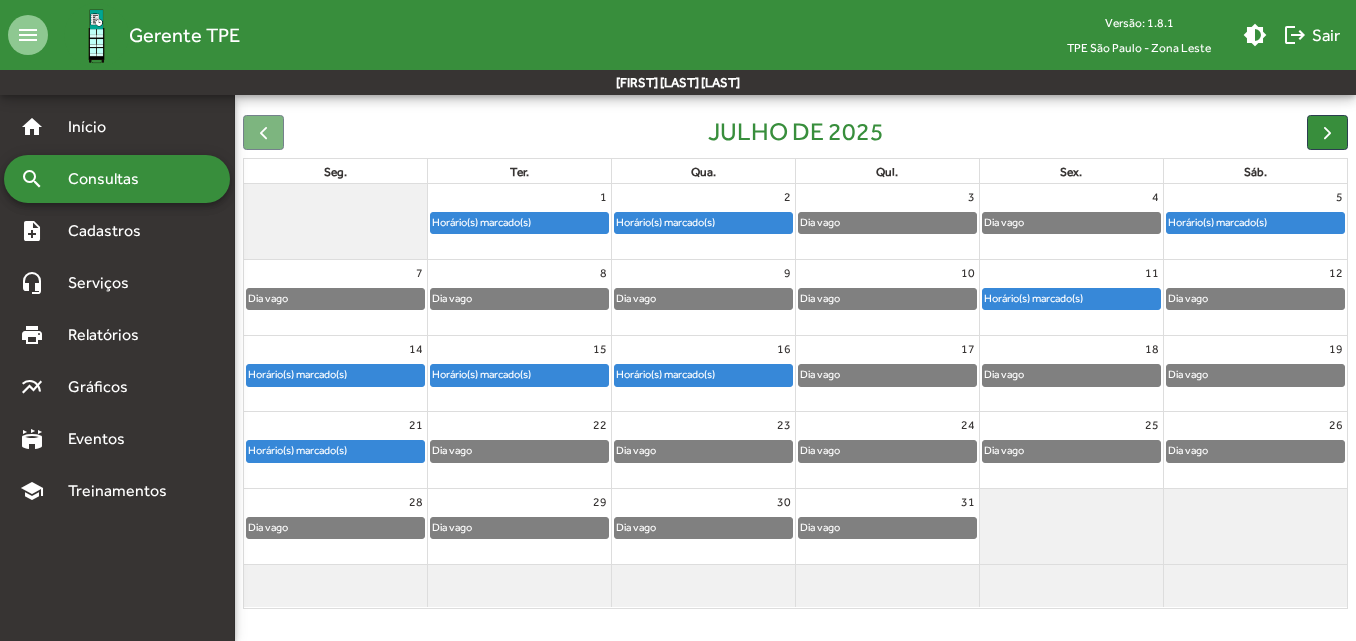 click on "Horário(s) marcado(s)" 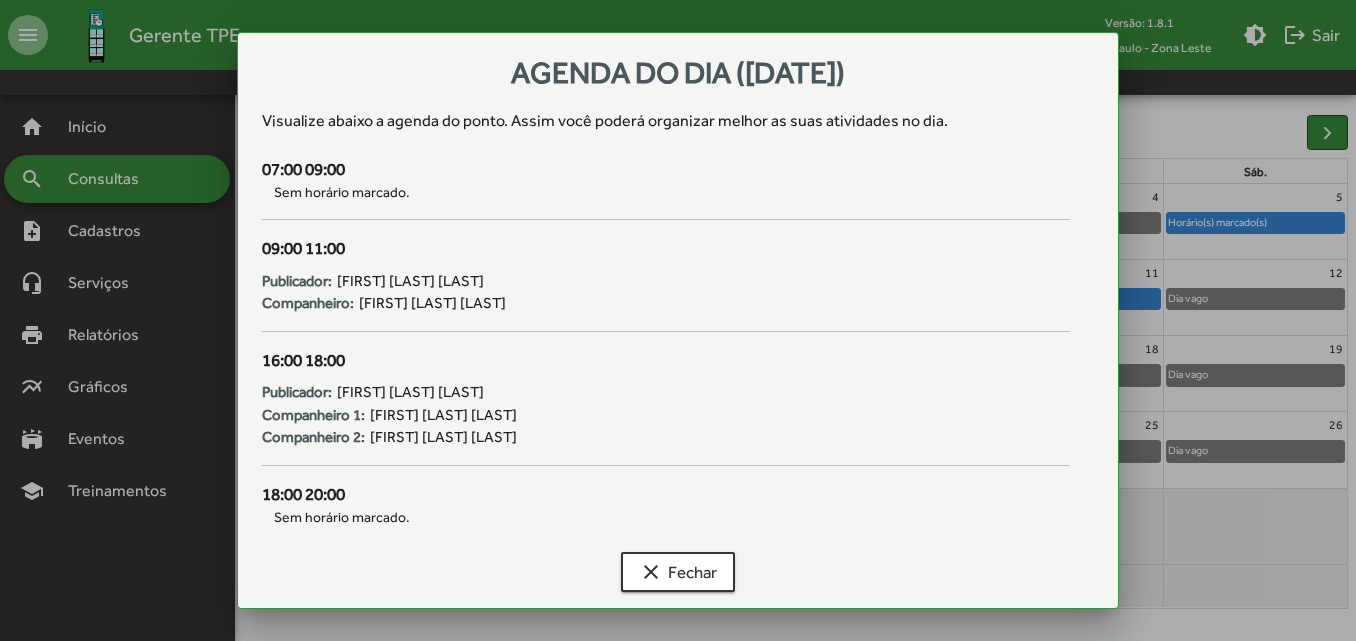 scroll, scrollTop: 0, scrollLeft: 0, axis: both 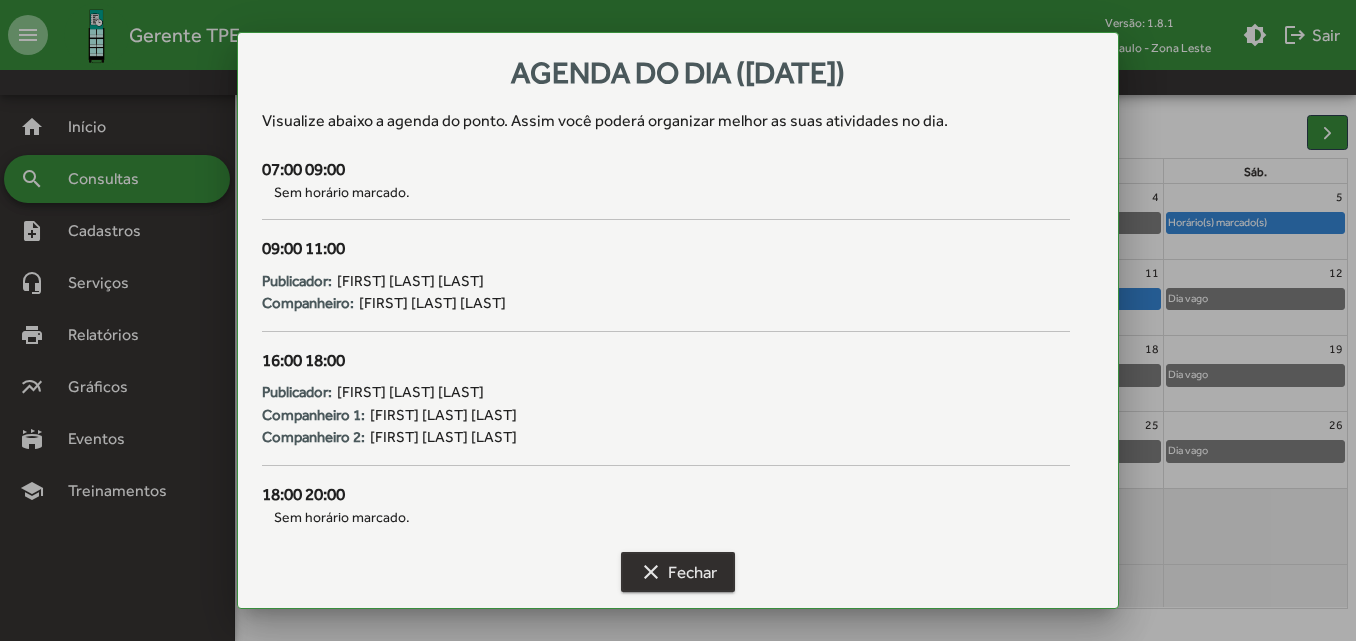 click on "clear  Fechar" at bounding box center [678, 572] 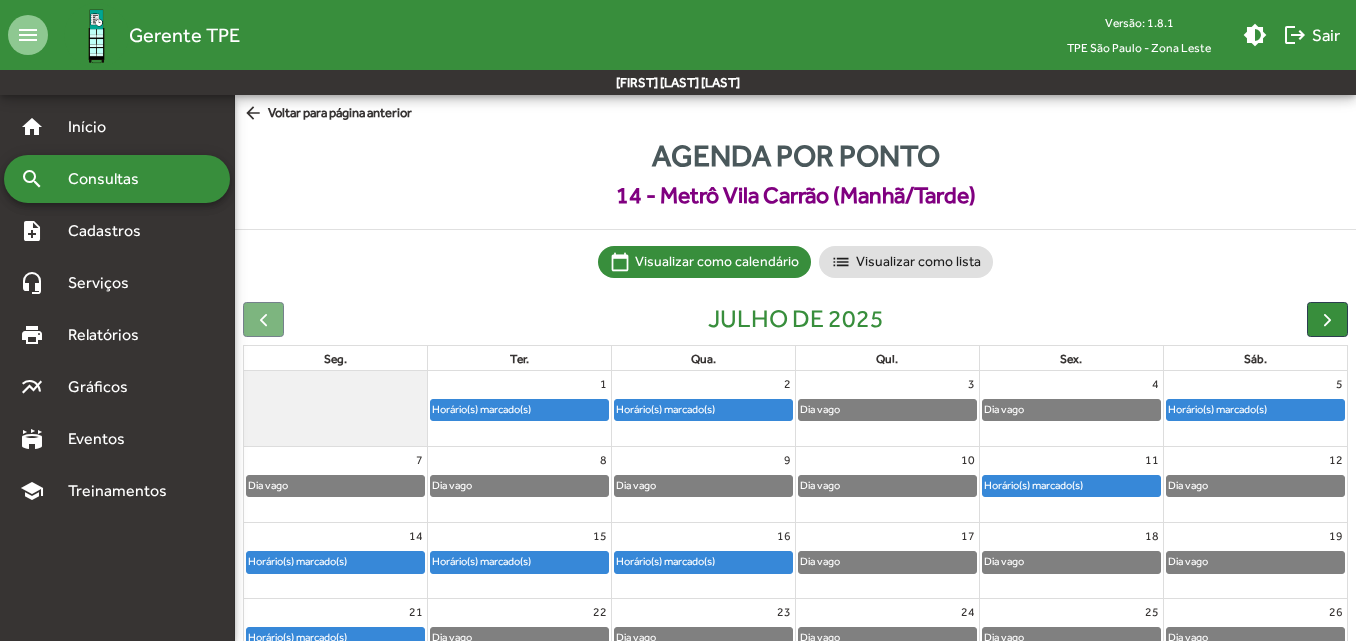 scroll, scrollTop: 187, scrollLeft: 0, axis: vertical 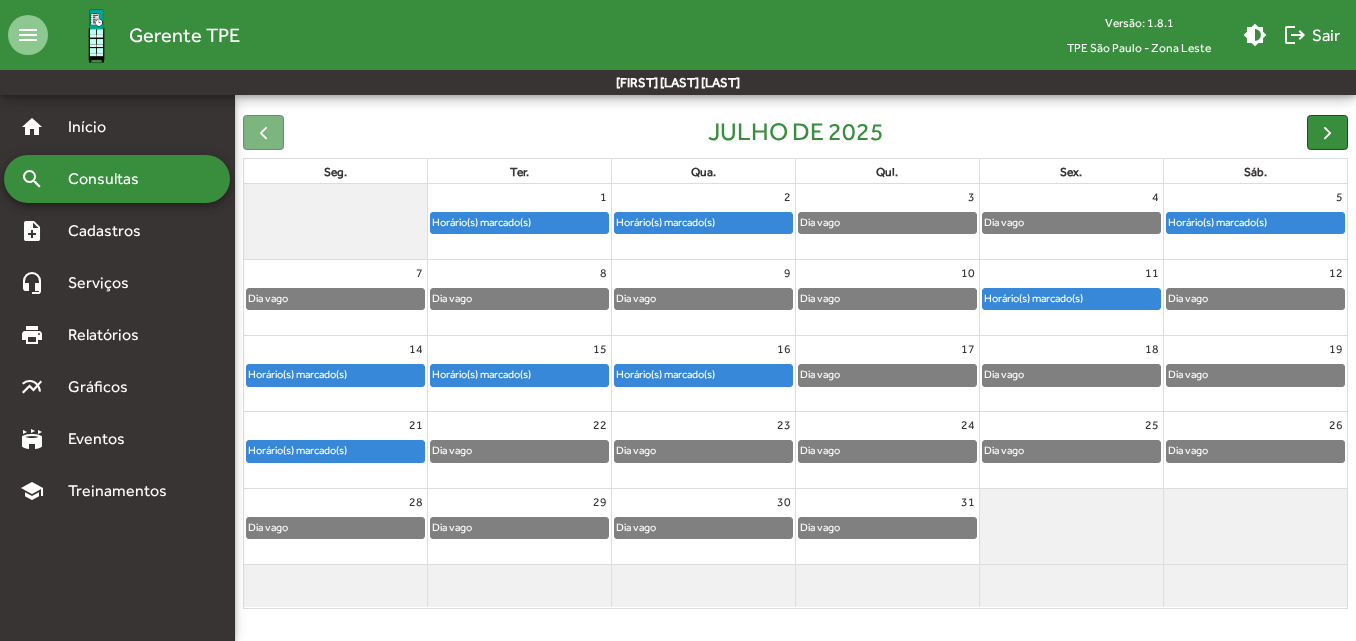 click on "Horário(s) marcado(s)" 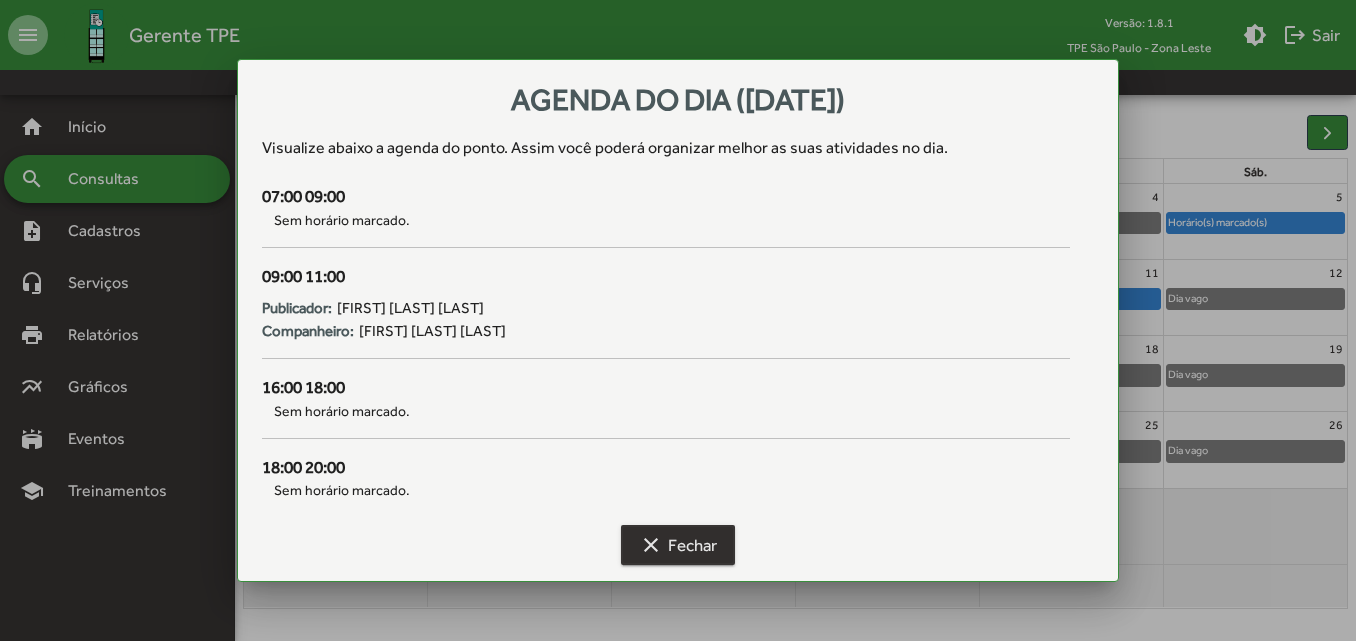 click on "clear" at bounding box center [651, 545] 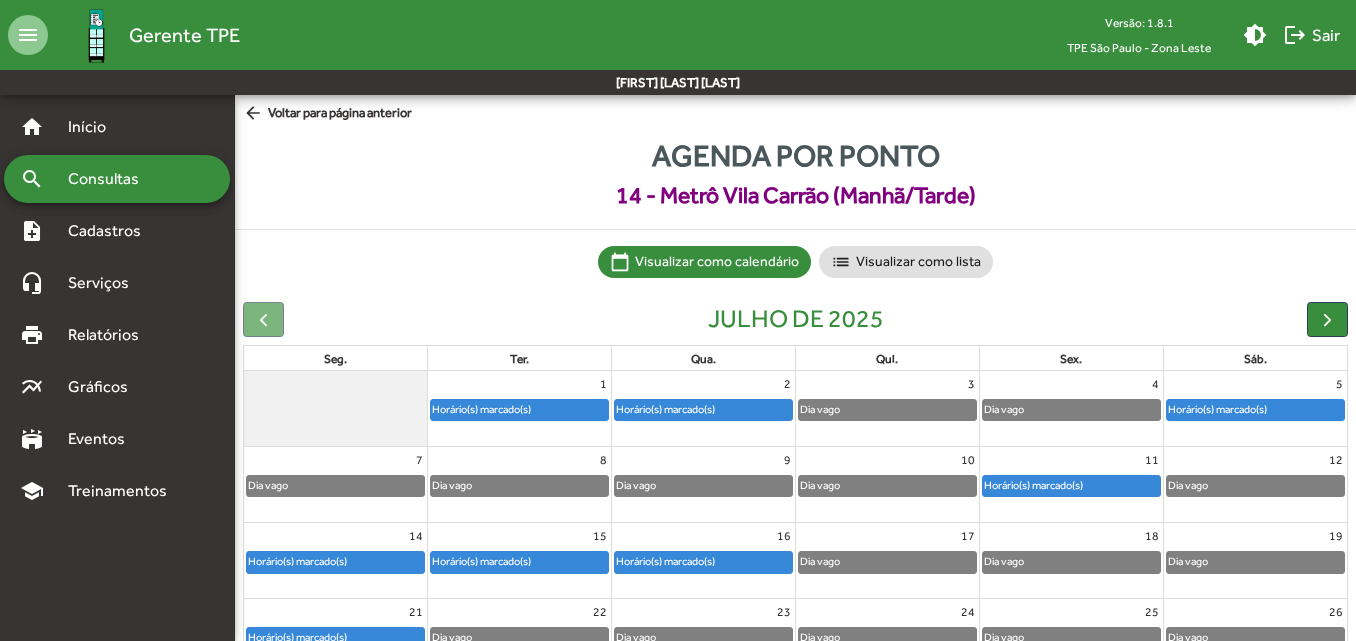scroll, scrollTop: 187, scrollLeft: 0, axis: vertical 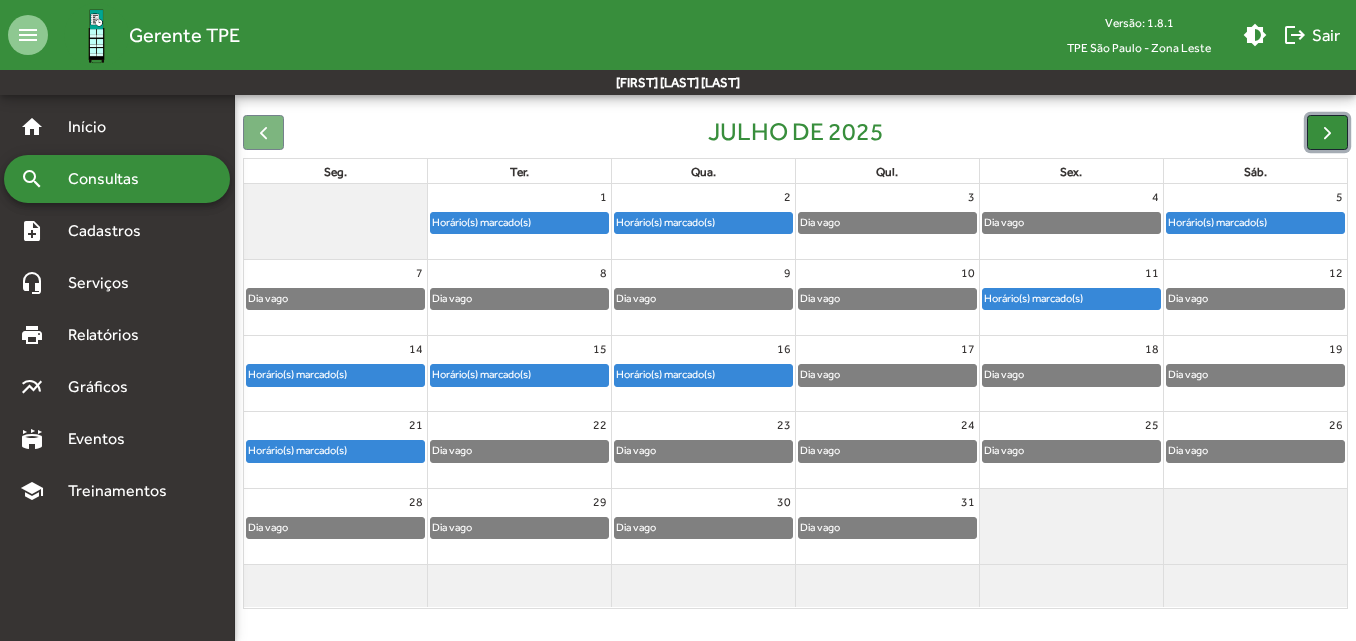 click 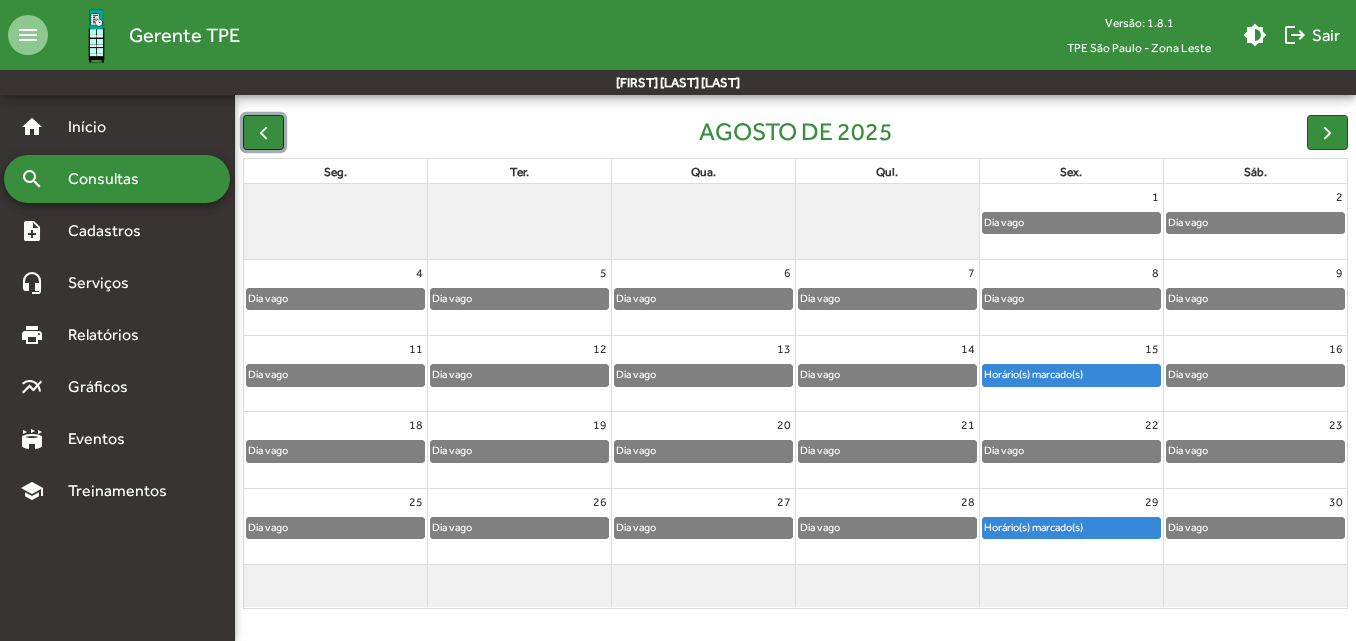 click 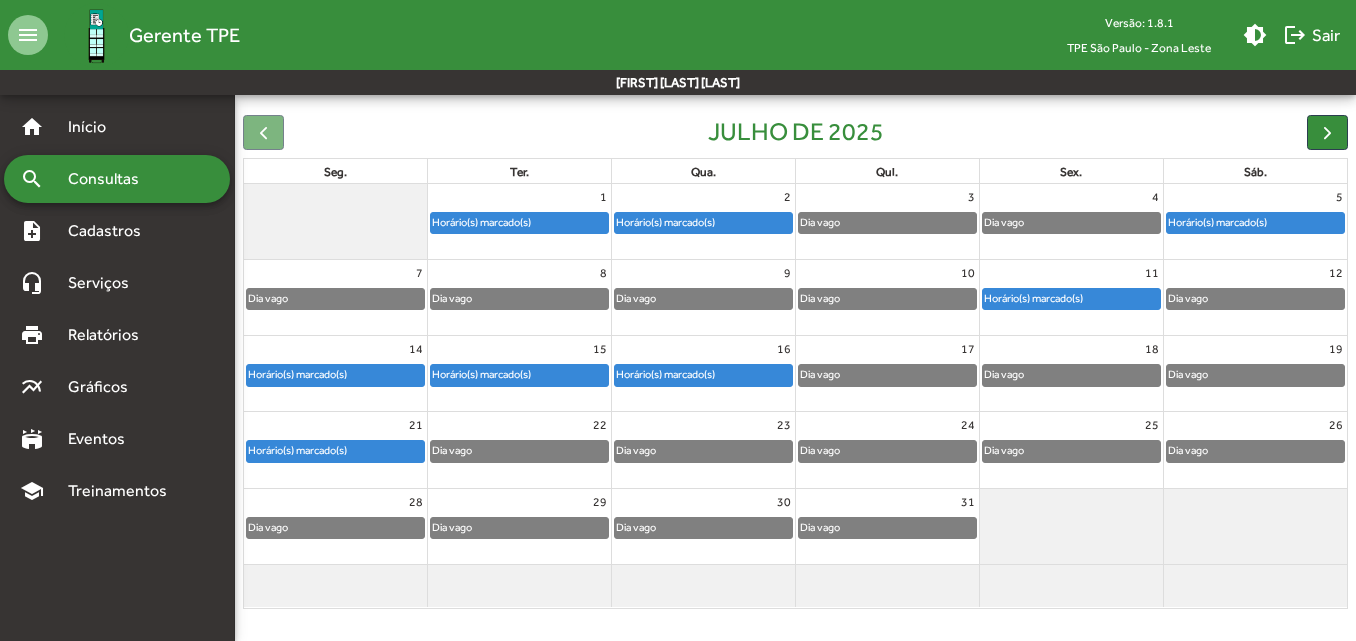 click on "Horário(s) marcado(s)" 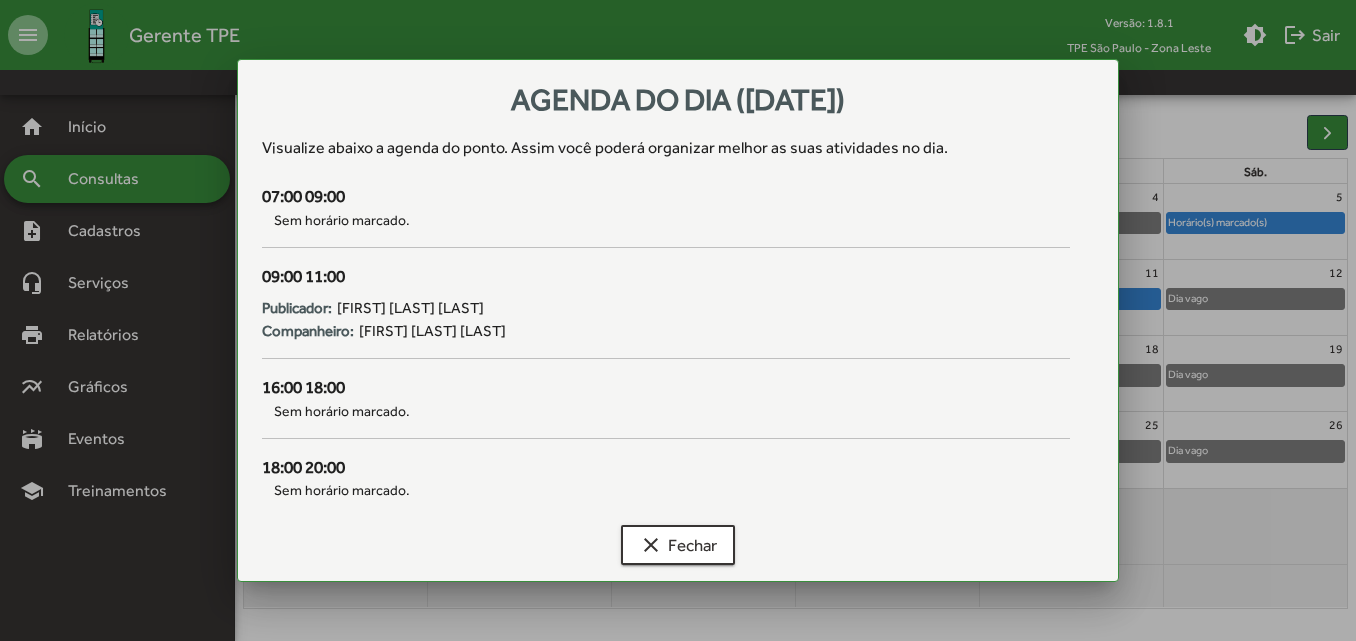 scroll, scrollTop: 0, scrollLeft: 0, axis: both 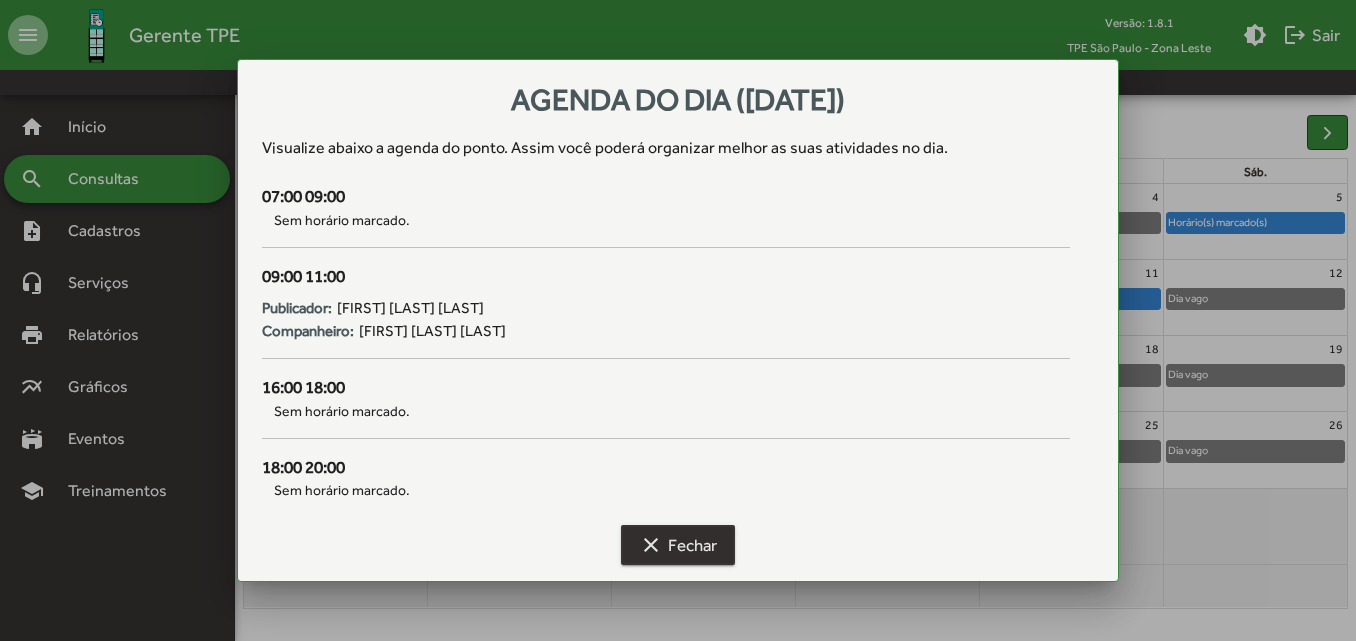 click on "clear" at bounding box center [651, 545] 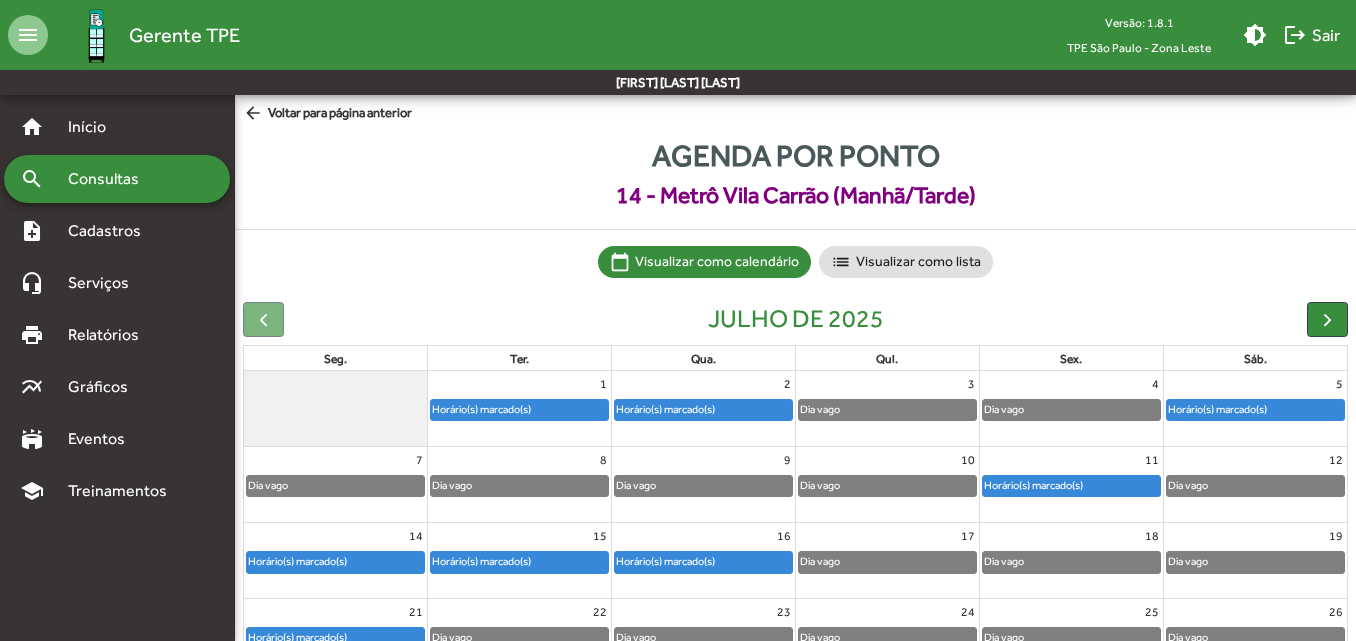 scroll, scrollTop: 187, scrollLeft: 0, axis: vertical 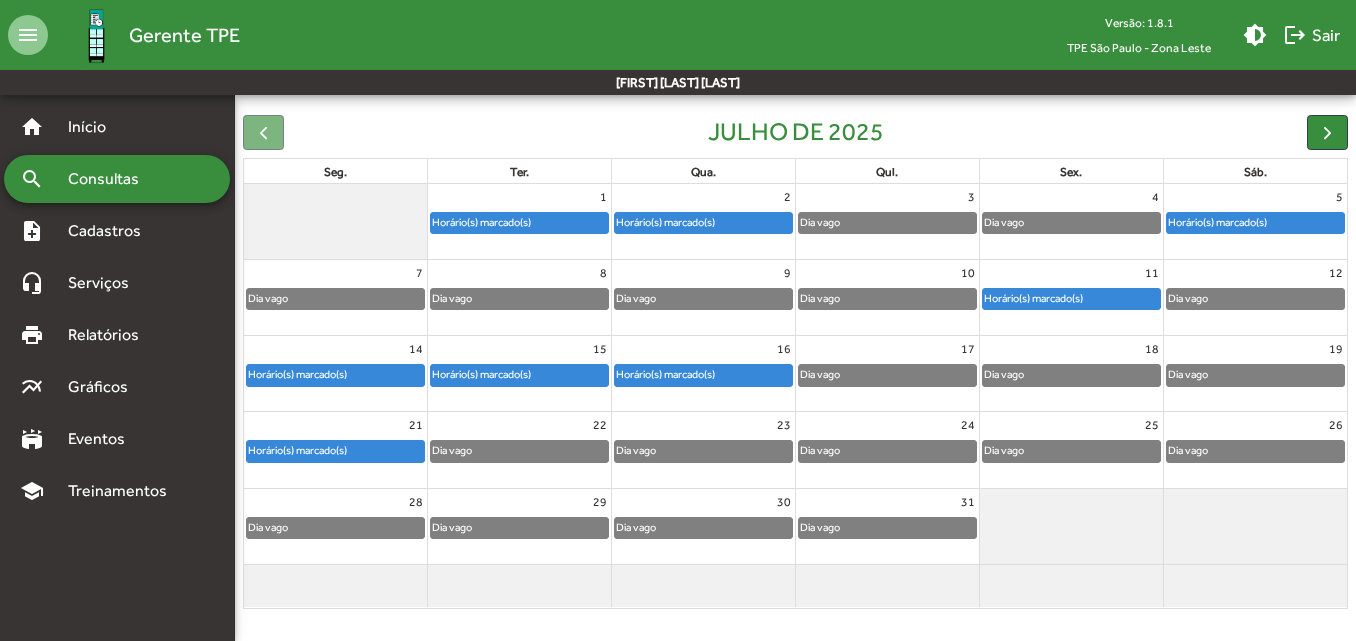 click on "16" 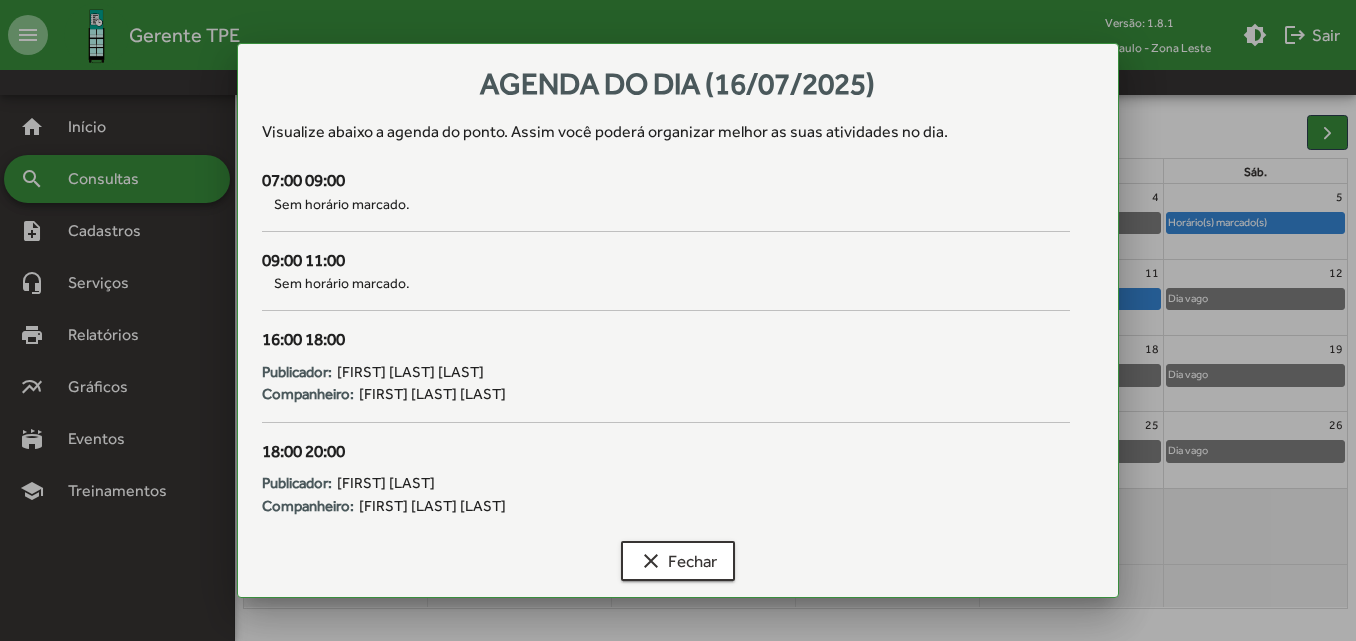 scroll, scrollTop: 0, scrollLeft: 0, axis: both 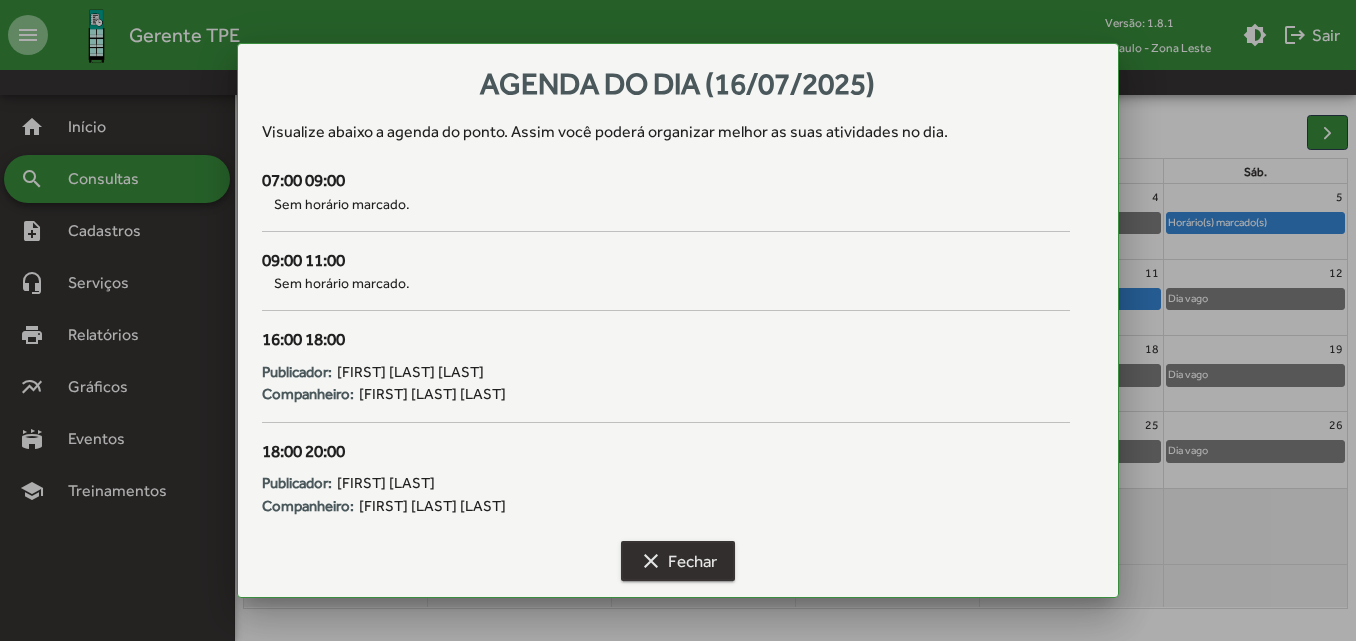 click on "clear  Fechar" at bounding box center [678, 561] 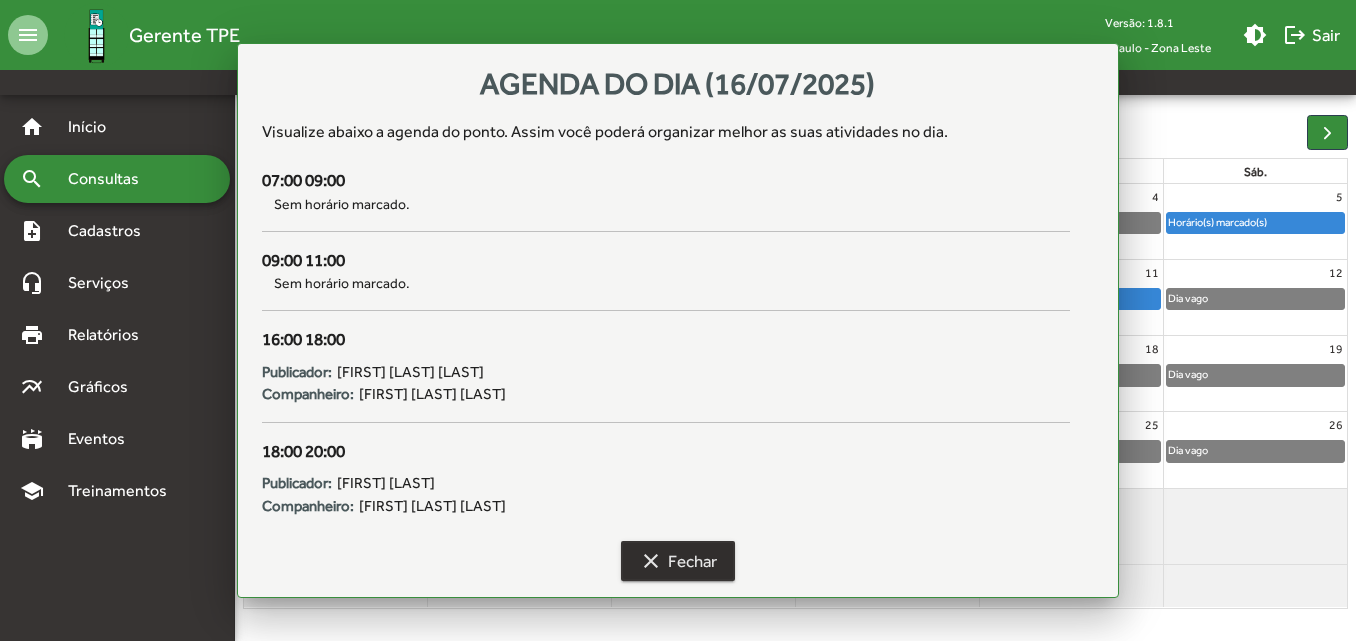 scroll, scrollTop: 187, scrollLeft: 0, axis: vertical 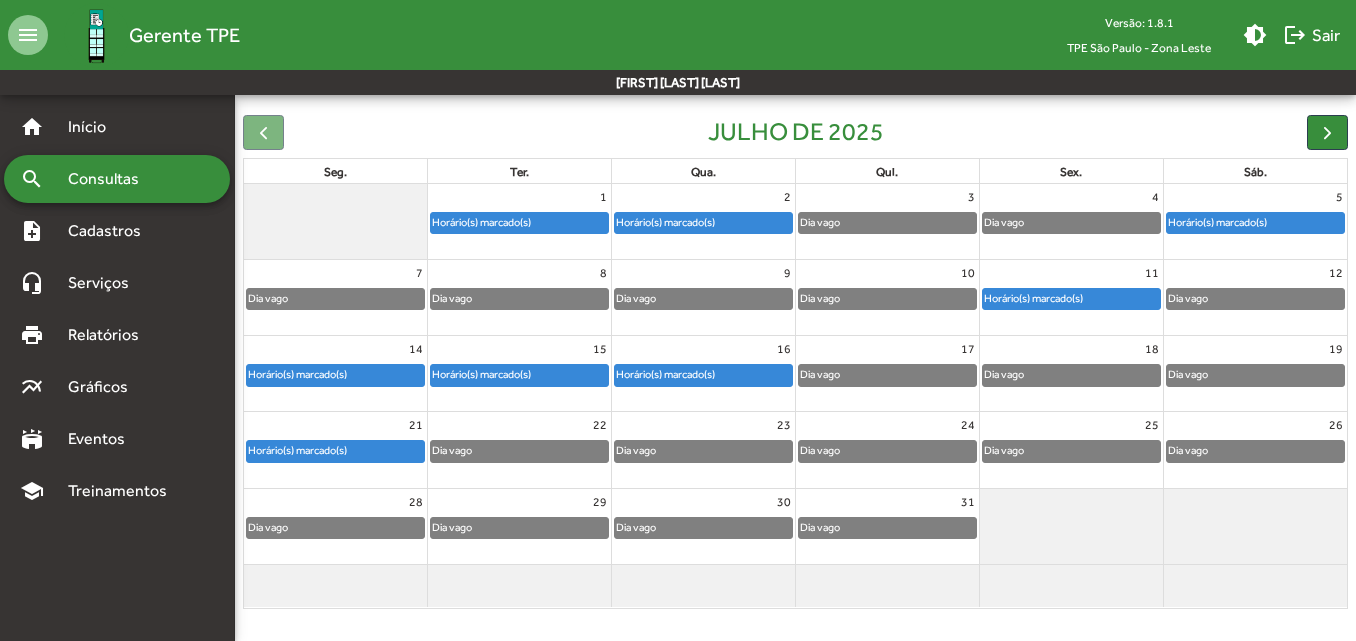 click on "Horário(s) marcado(s)" 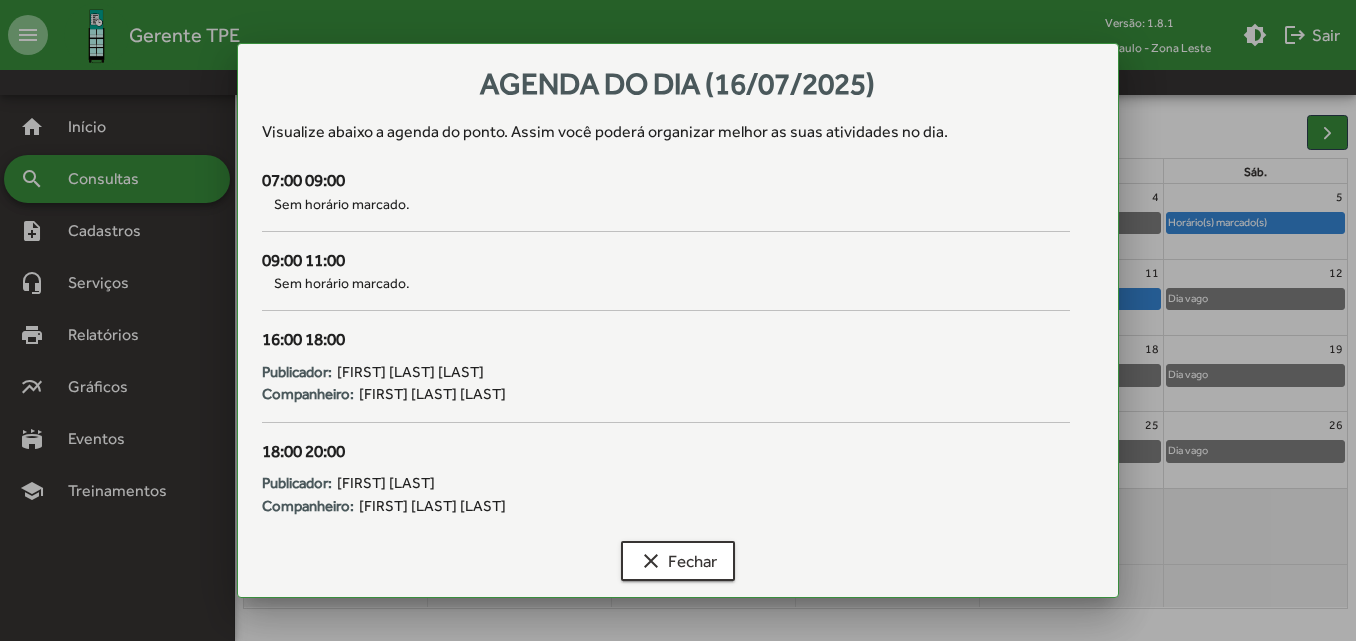 scroll, scrollTop: 0, scrollLeft: 0, axis: both 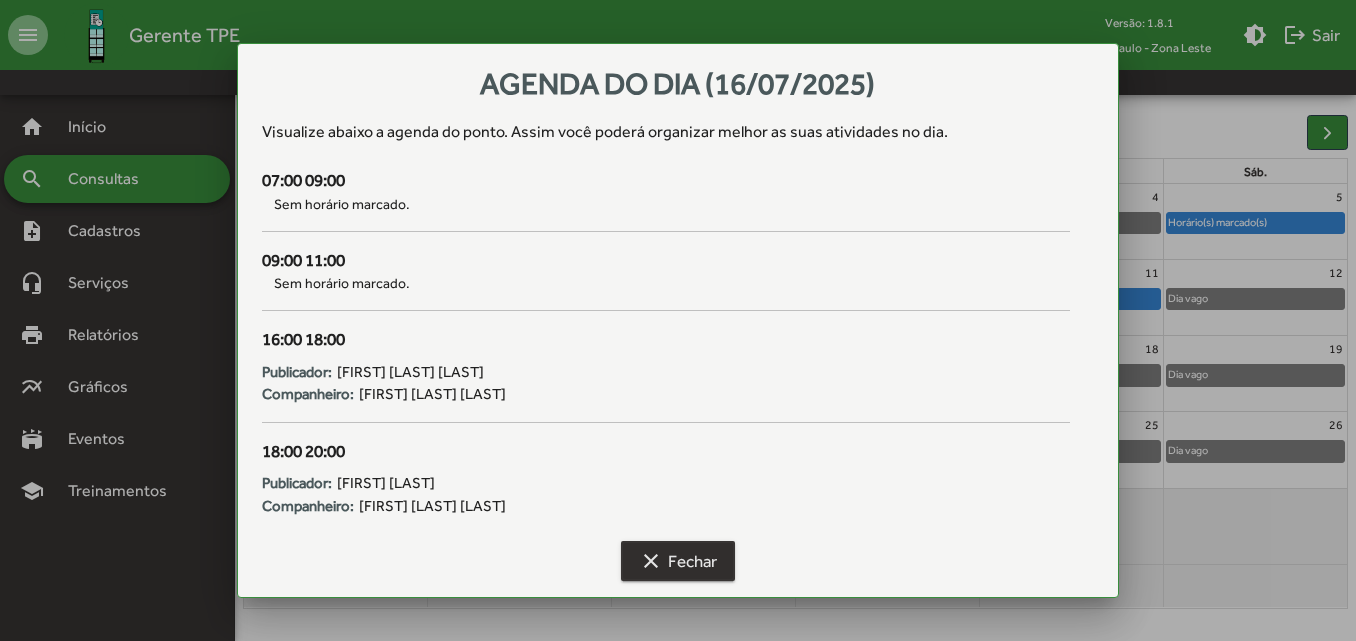 click on "clear  Fechar" at bounding box center [678, 561] 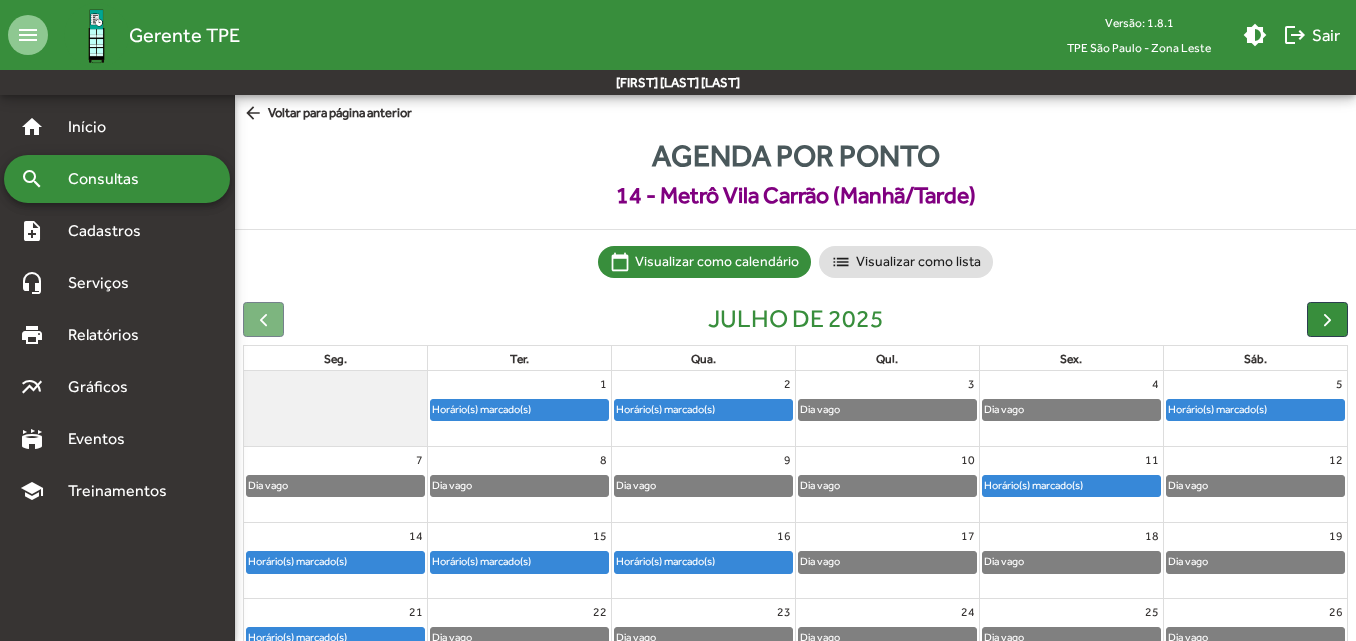 scroll, scrollTop: 187, scrollLeft: 0, axis: vertical 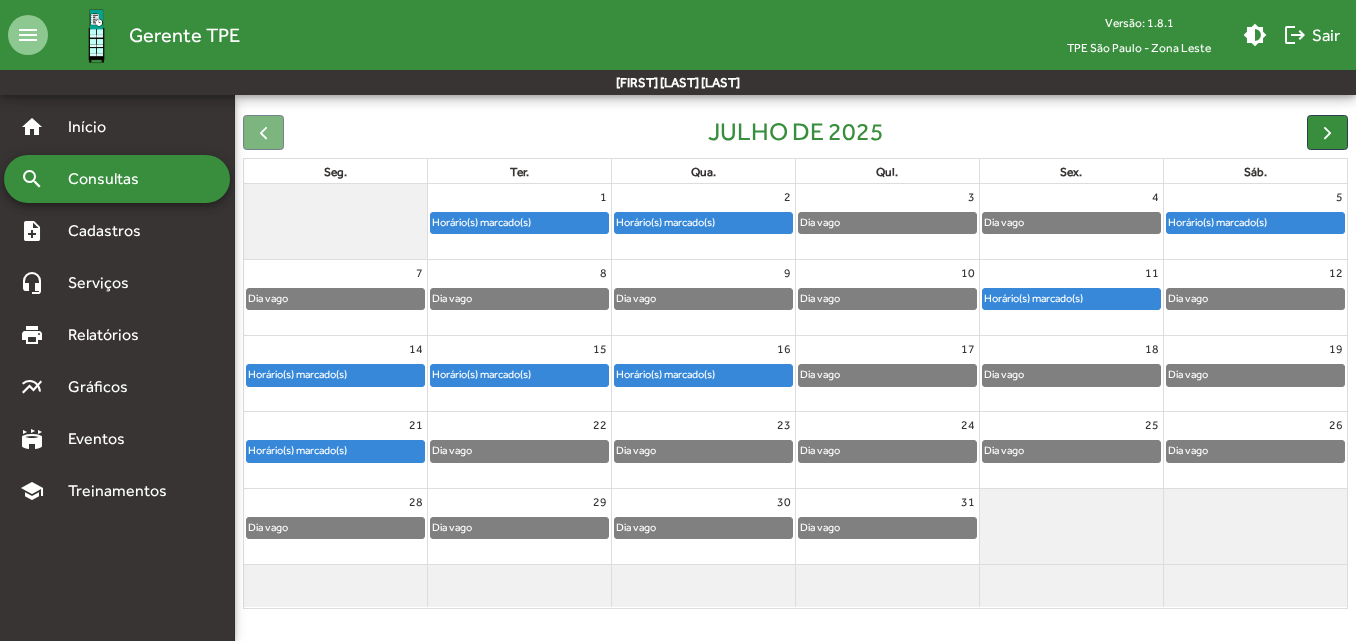 click on "Horário(s) marcado(s)" 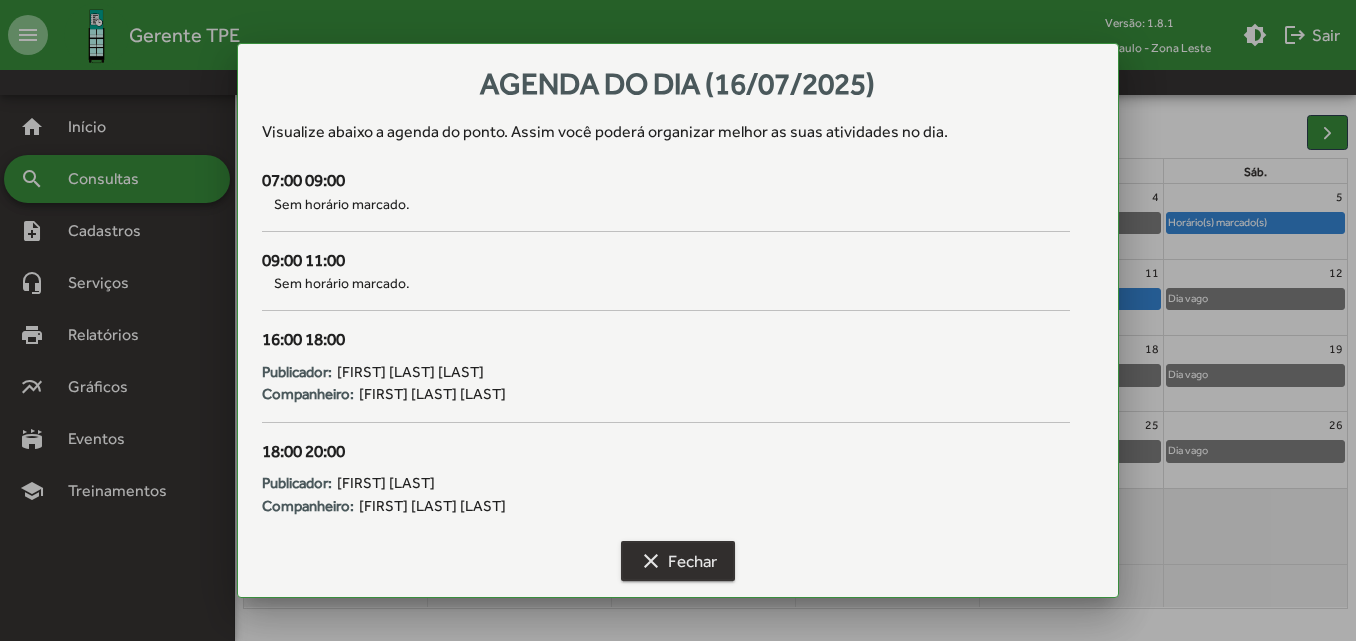 click on "clear  Fechar" at bounding box center [678, 561] 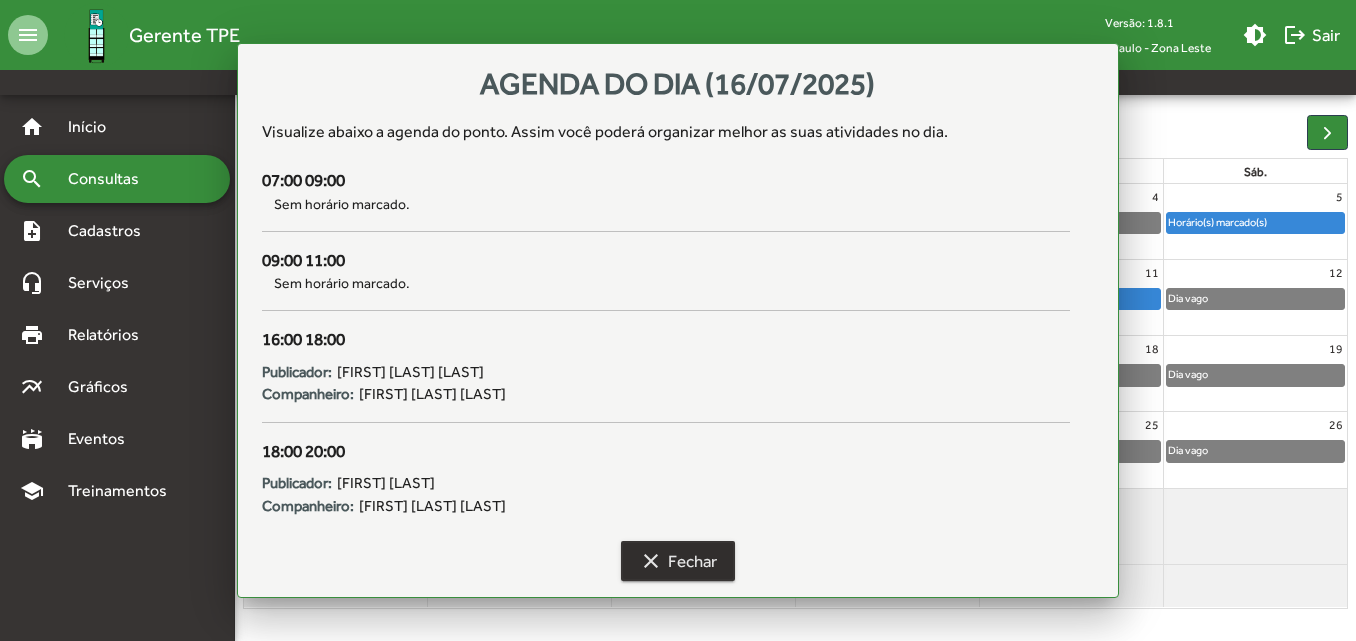 scroll, scrollTop: 187, scrollLeft: 0, axis: vertical 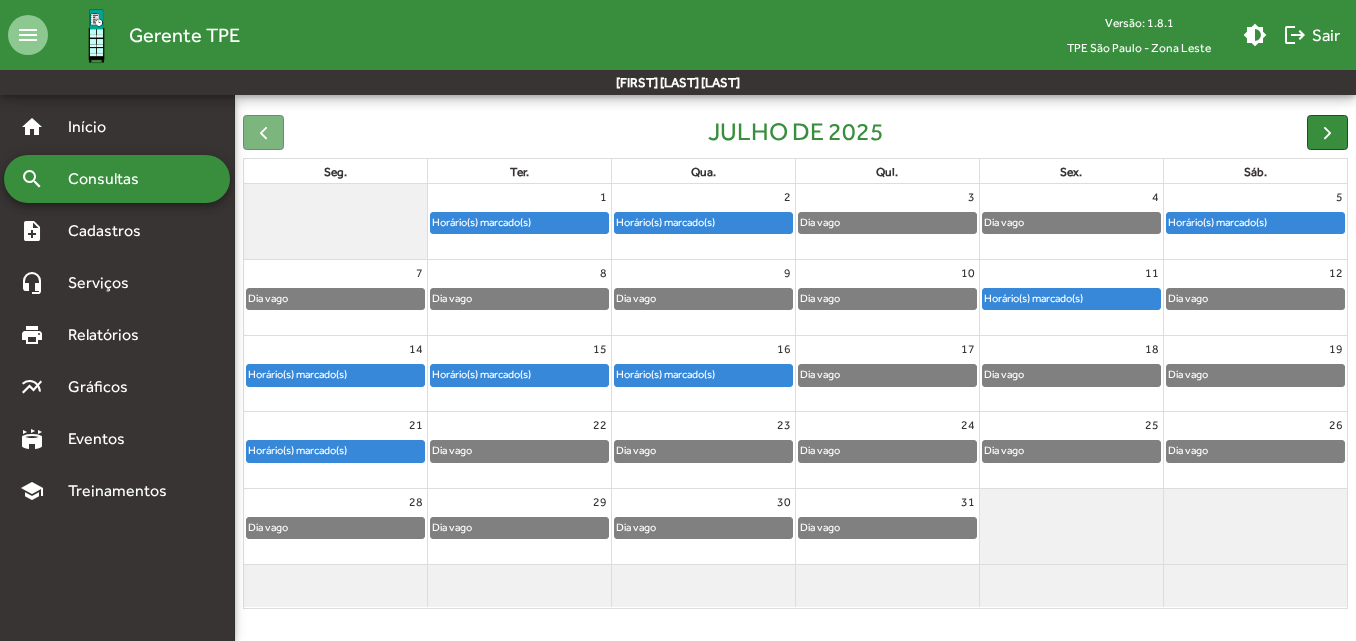 click on "Horário(s) marcado(s)" 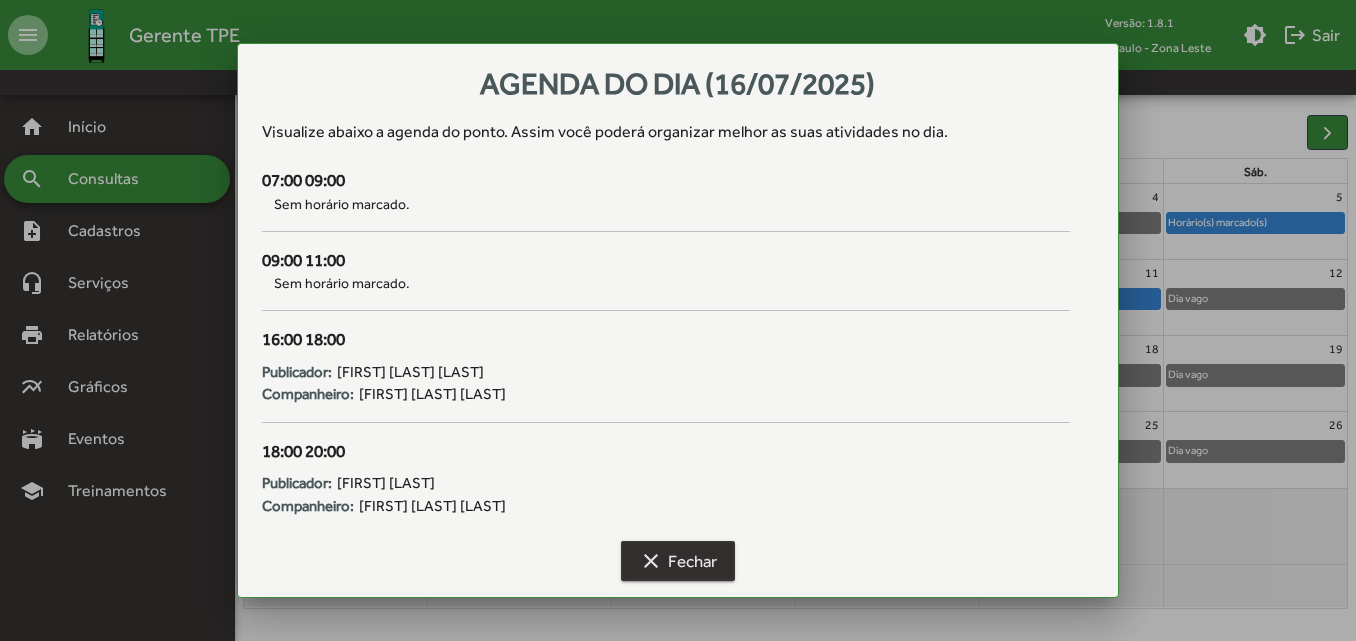 click on "clear" at bounding box center [651, 561] 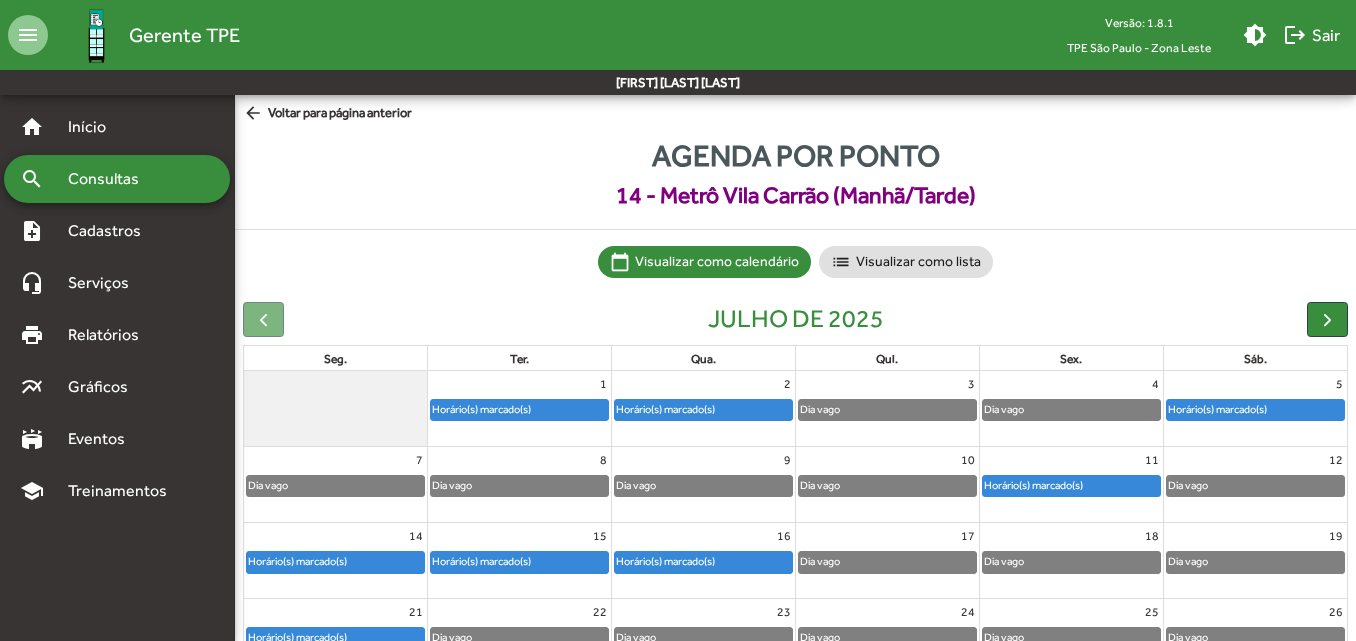 scroll, scrollTop: 187, scrollLeft: 0, axis: vertical 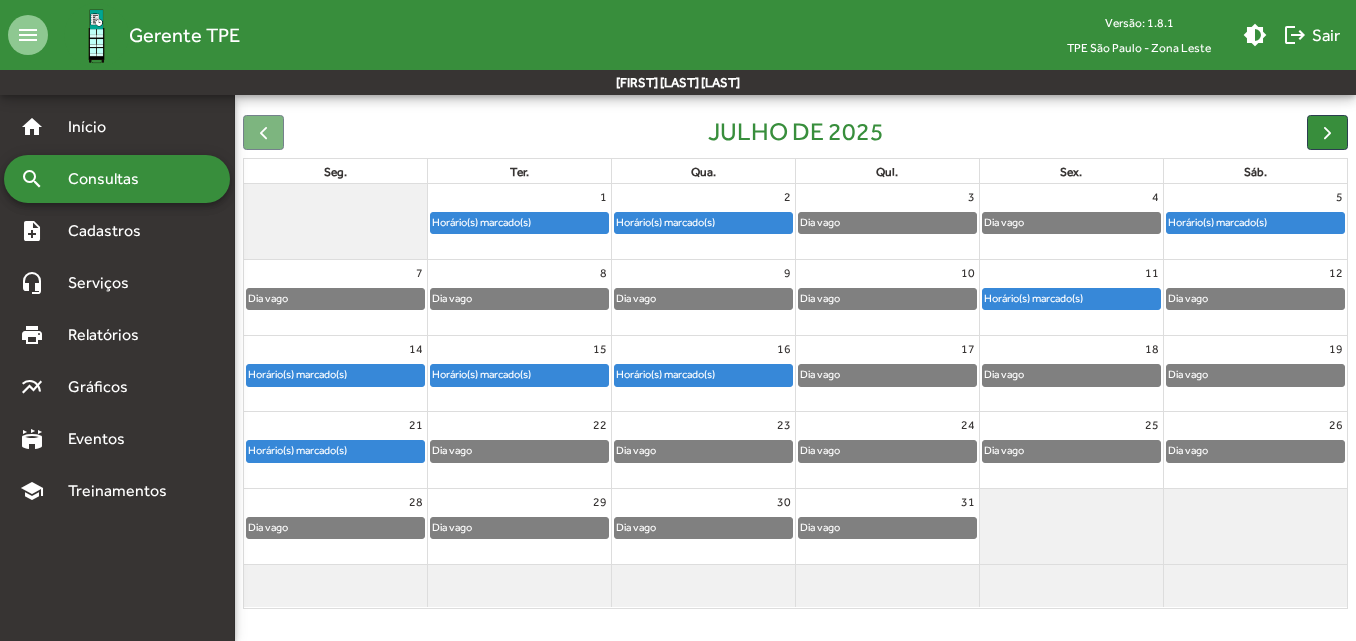 click on "Horário(s) marcado(s)" 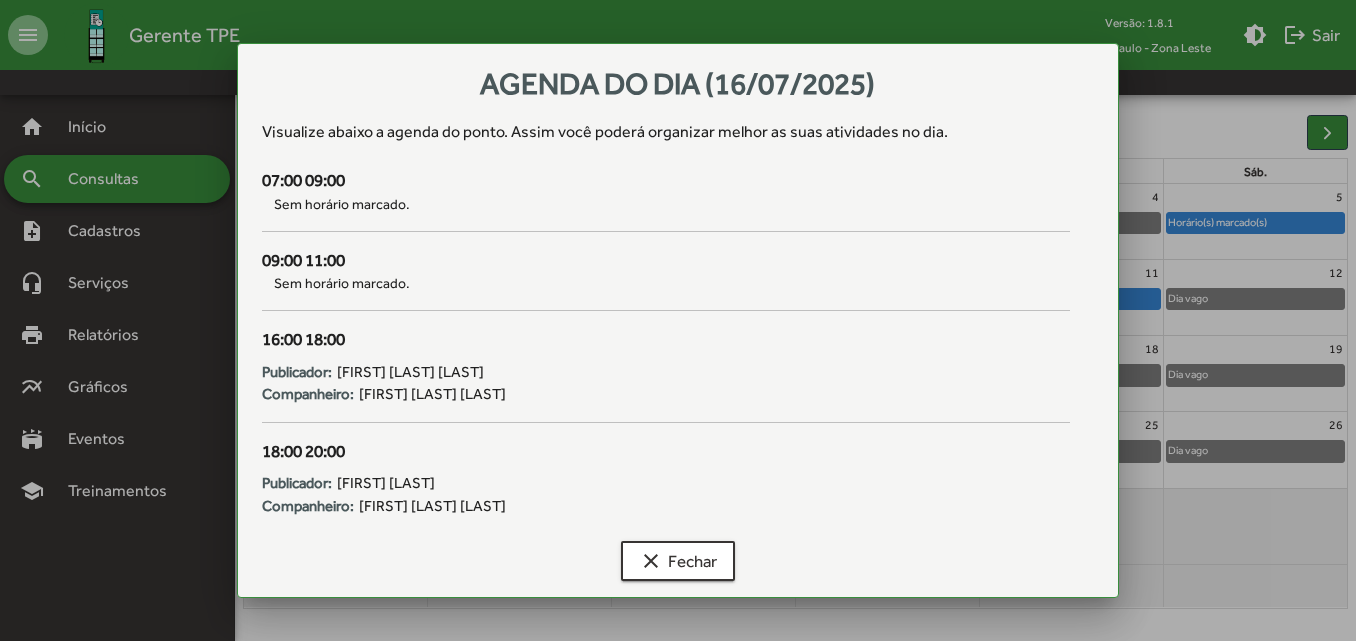 scroll, scrollTop: 0, scrollLeft: 0, axis: both 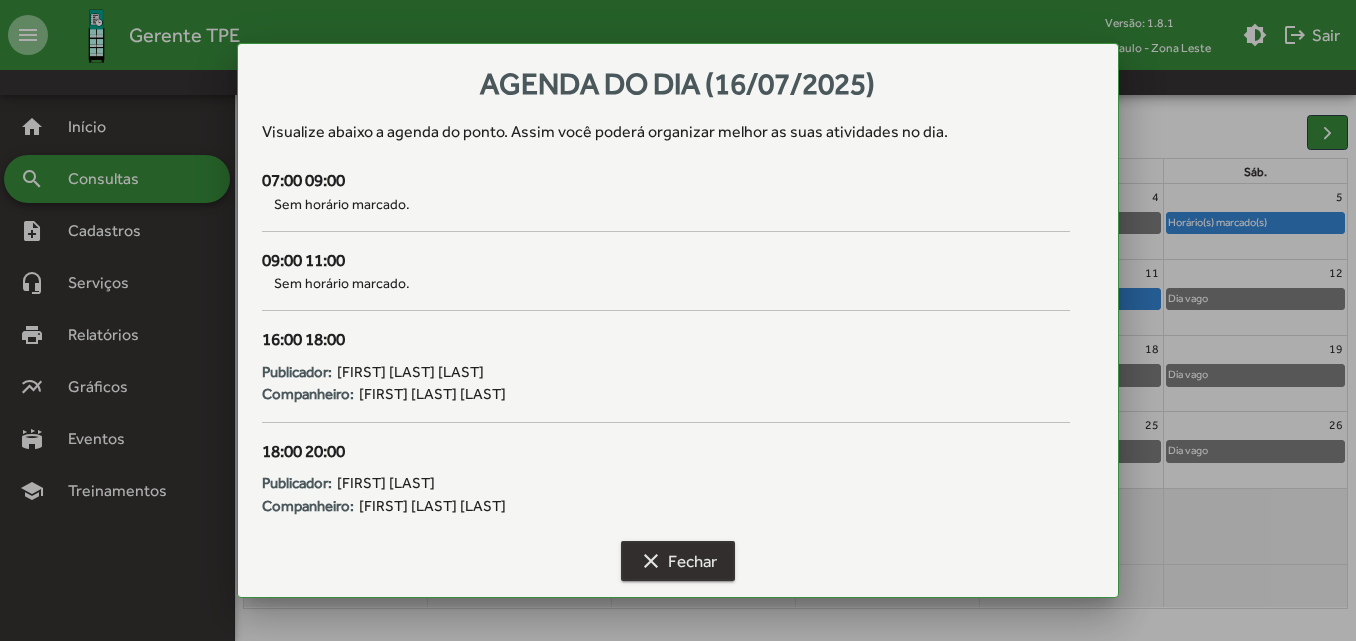 click on "clear  Fechar" at bounding box center (678, 561) 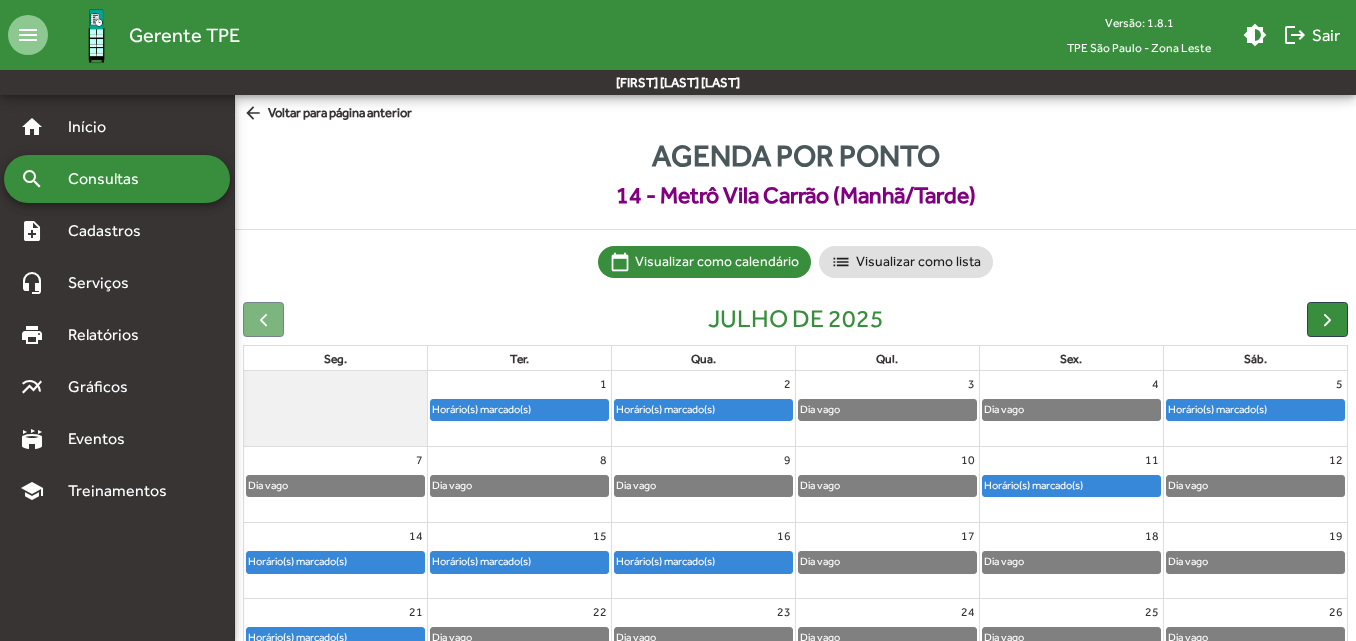 scroll, scrollTop: 187, scrollLeft: 0, axis: vertical 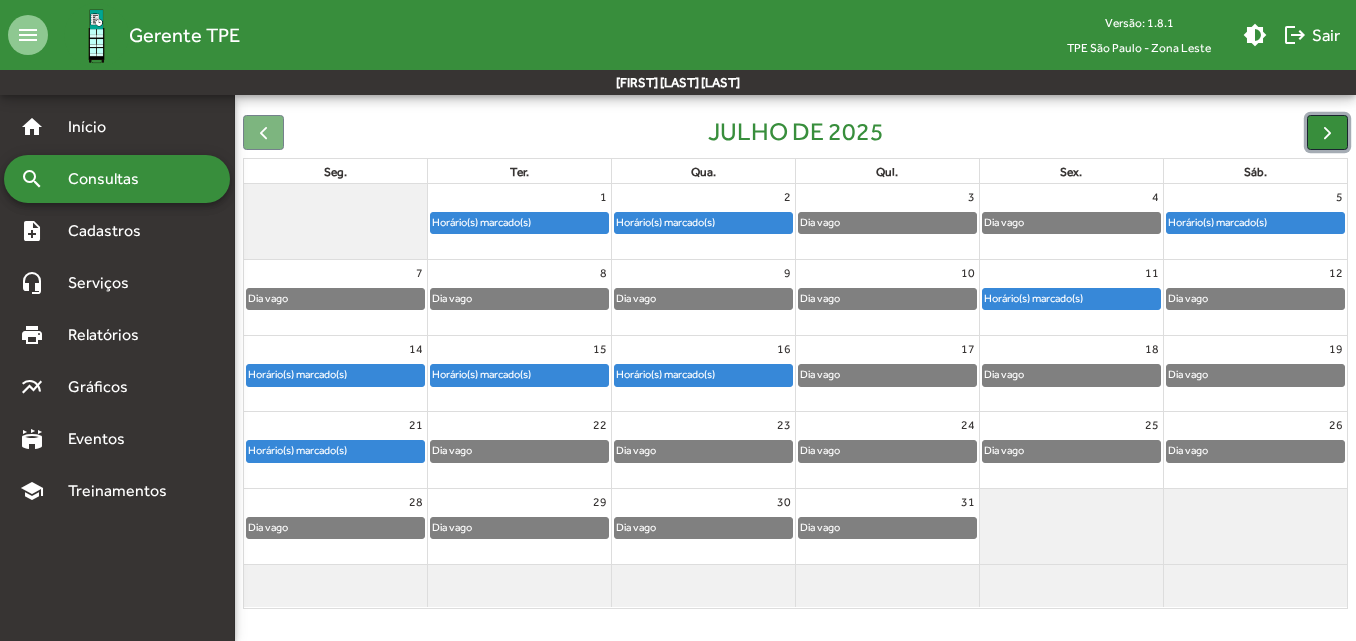 click 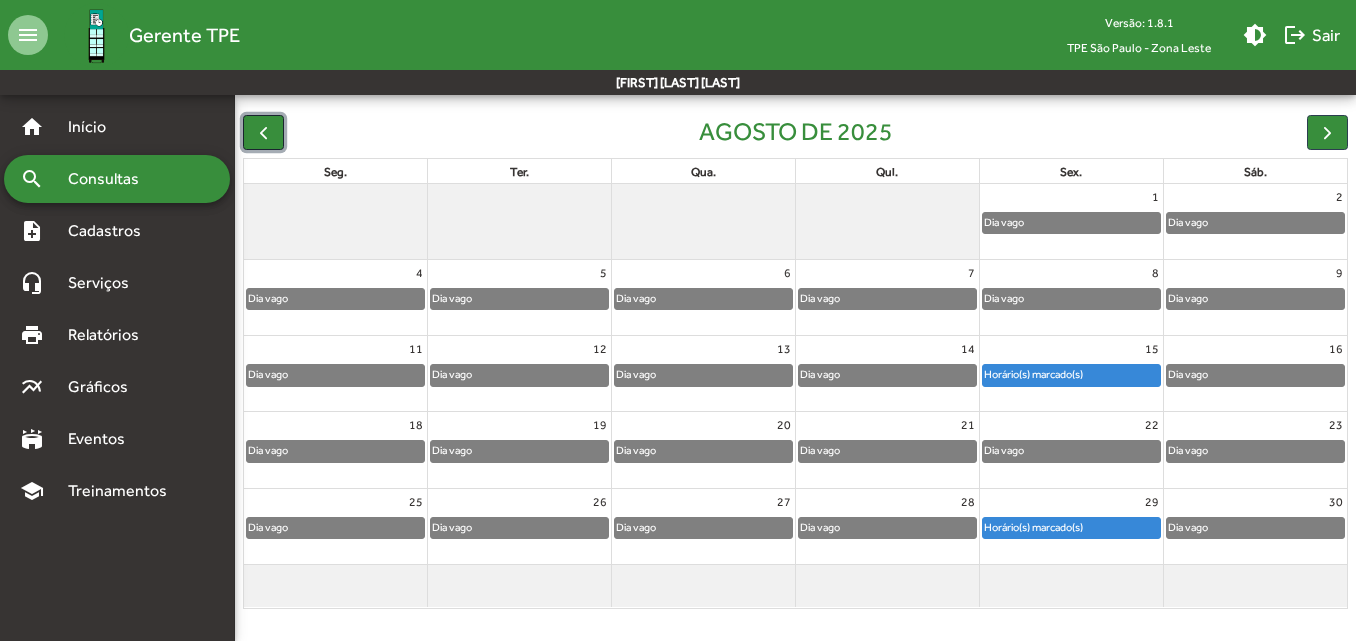 click 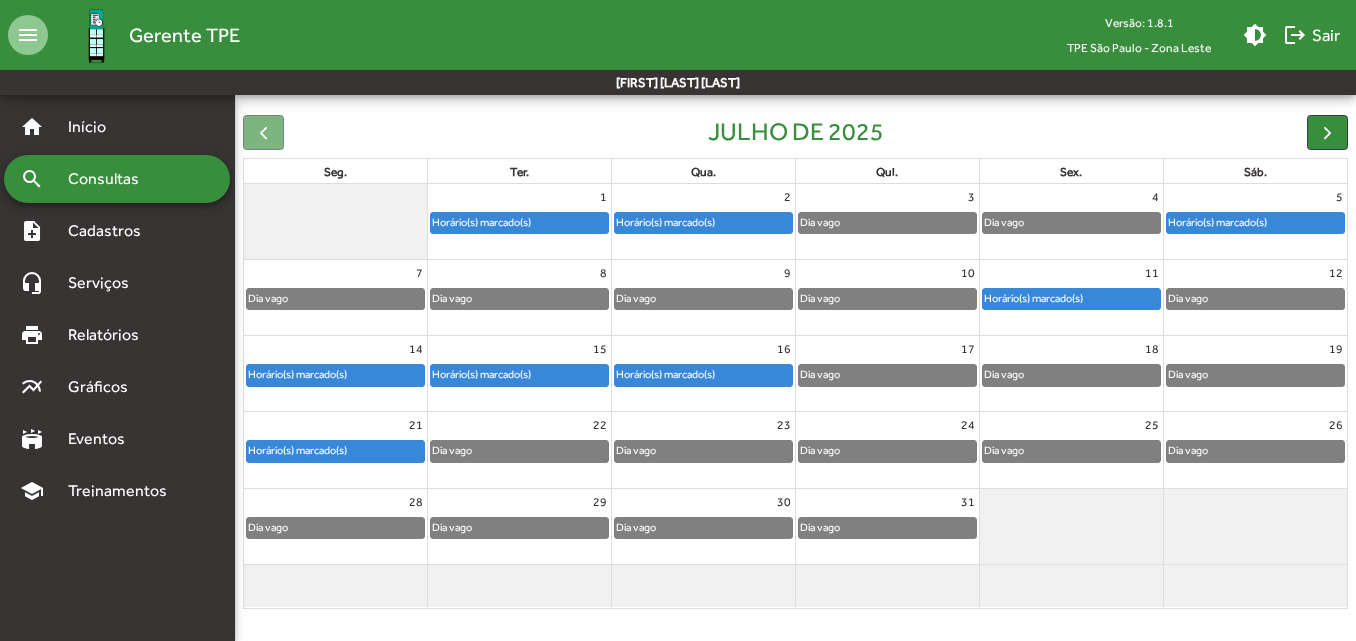 click on "Horário(s) marcado(s)" 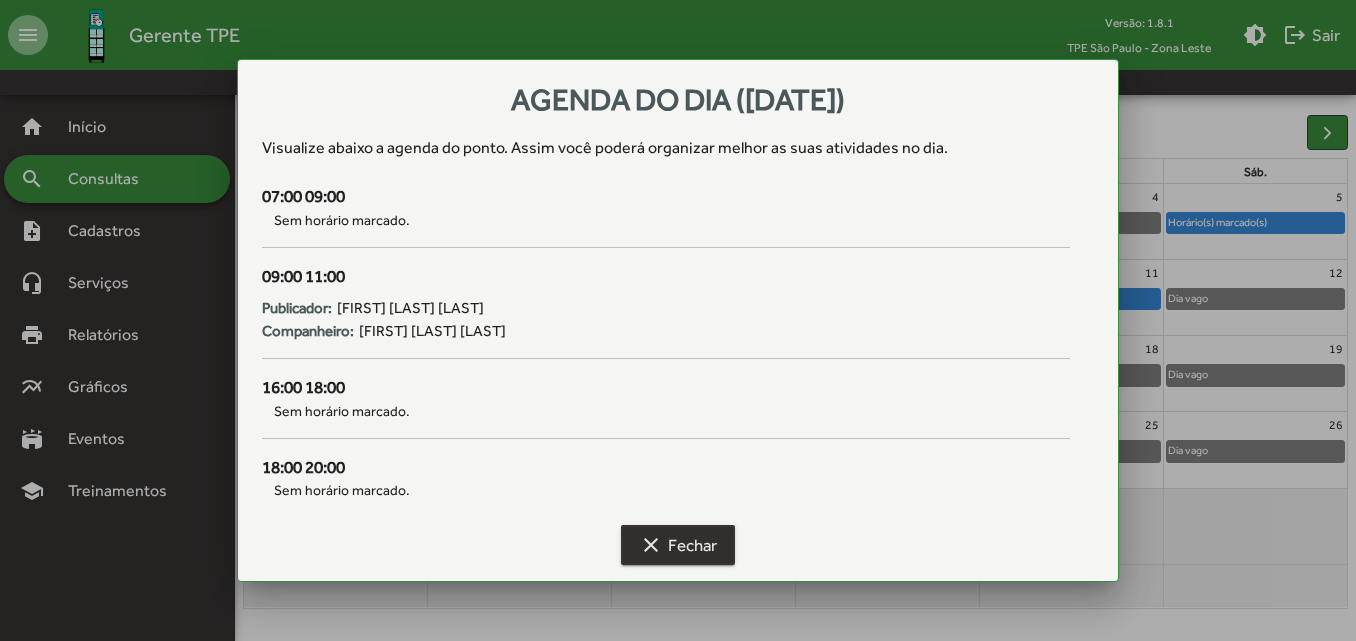 click on "clear" at bounding box center (651, 545) 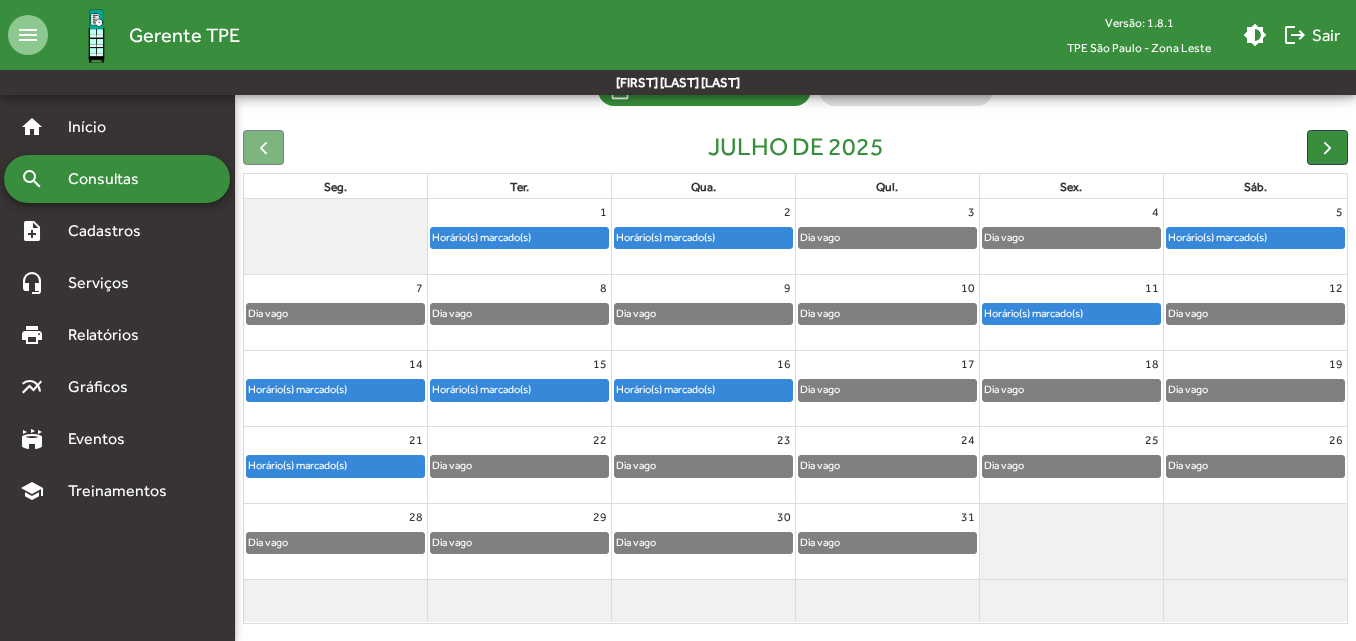 scroll, scrollTop: 187, scrollLeft: 0, axis: vertical 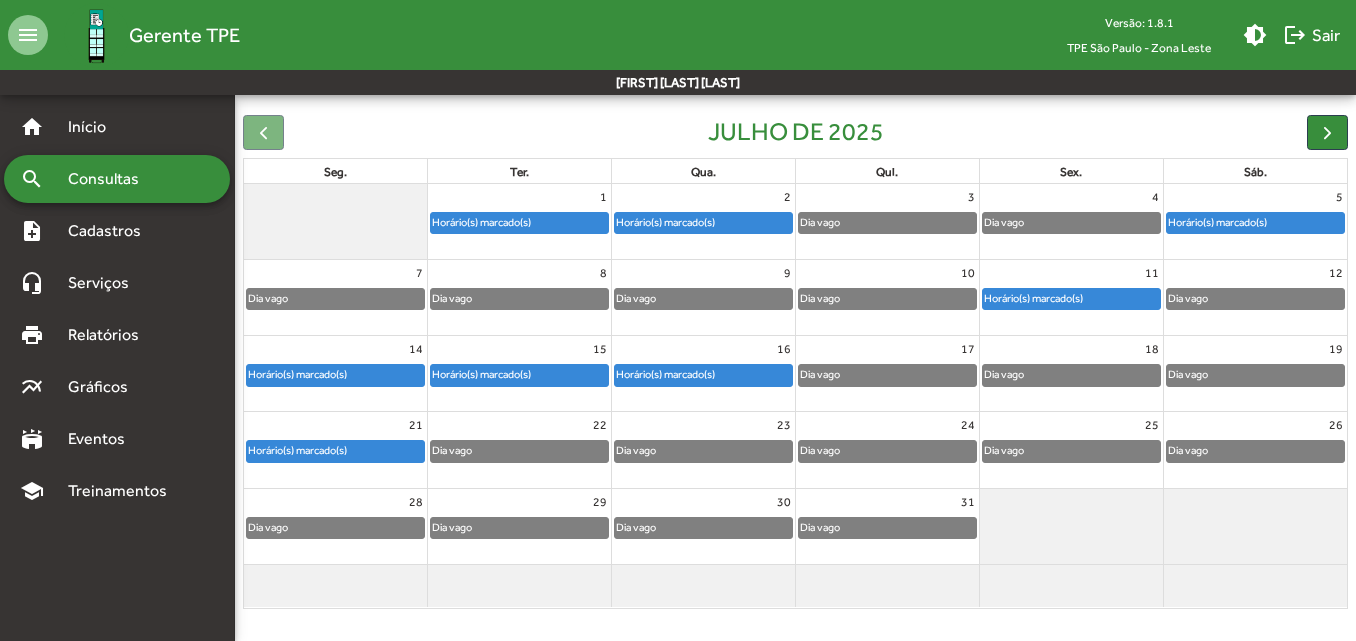 click on "Horário(s) marcado(s)" 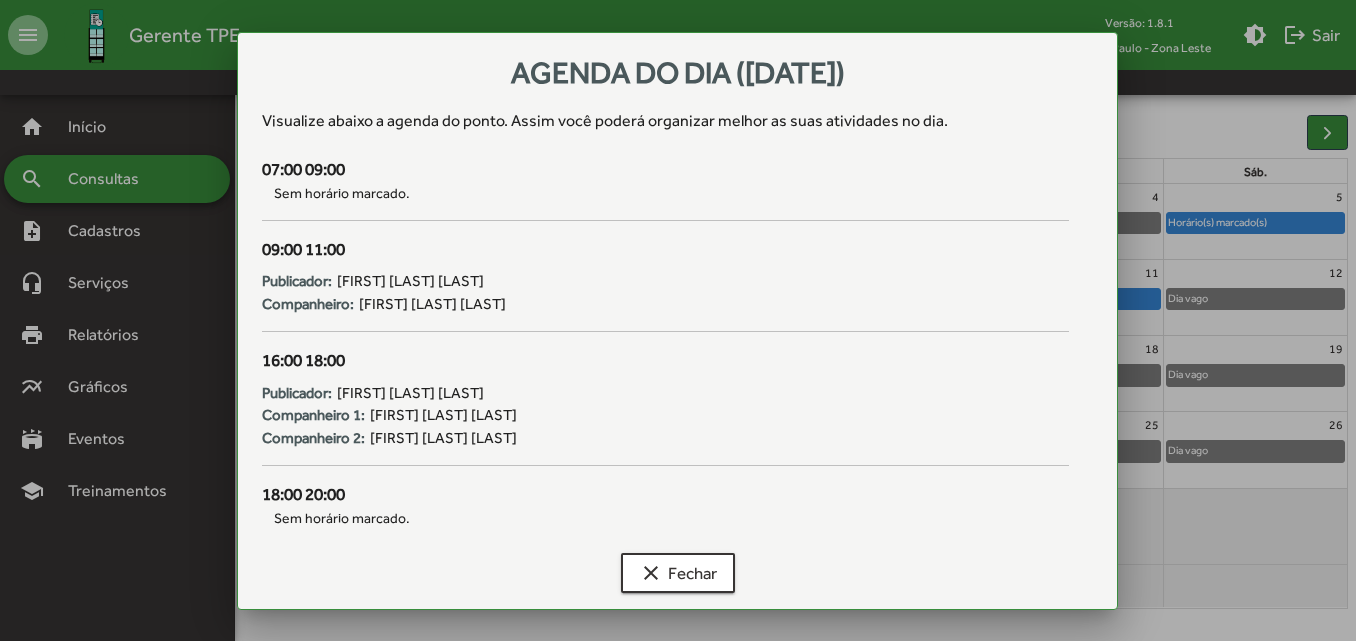scroll, scrollTop: 0, scrollLeft: 0, axis: both 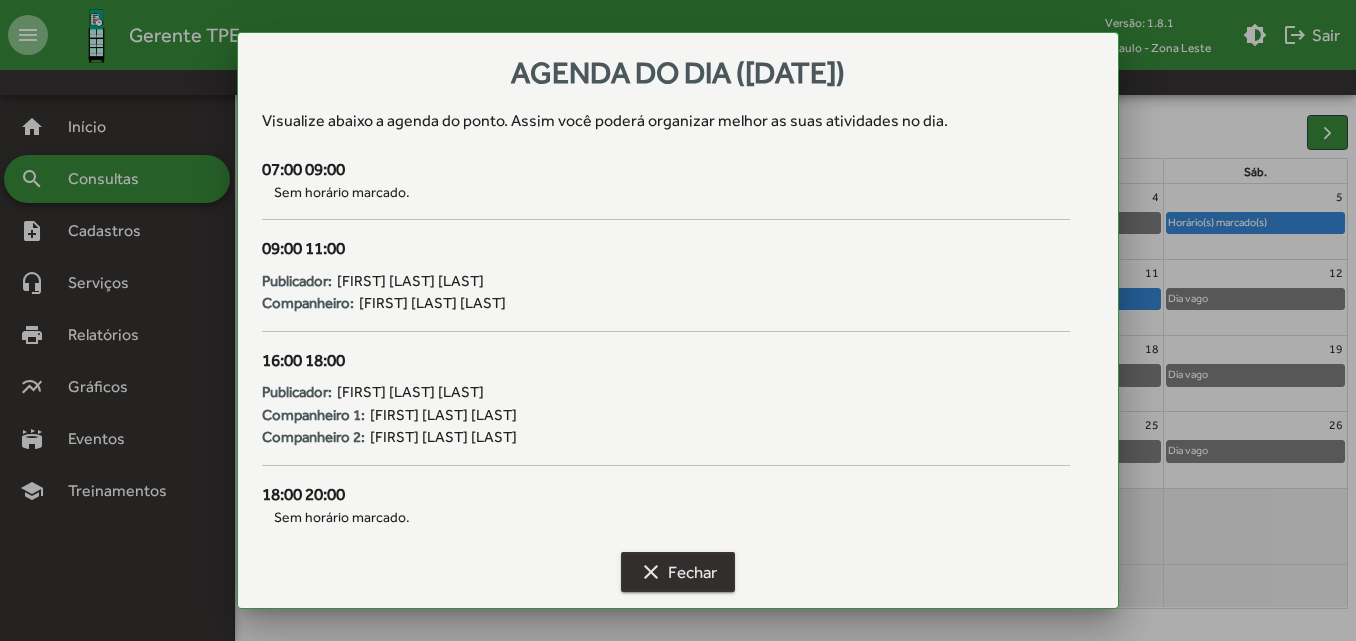 click on "clear  Fechar" at bounding box center [678, 572] 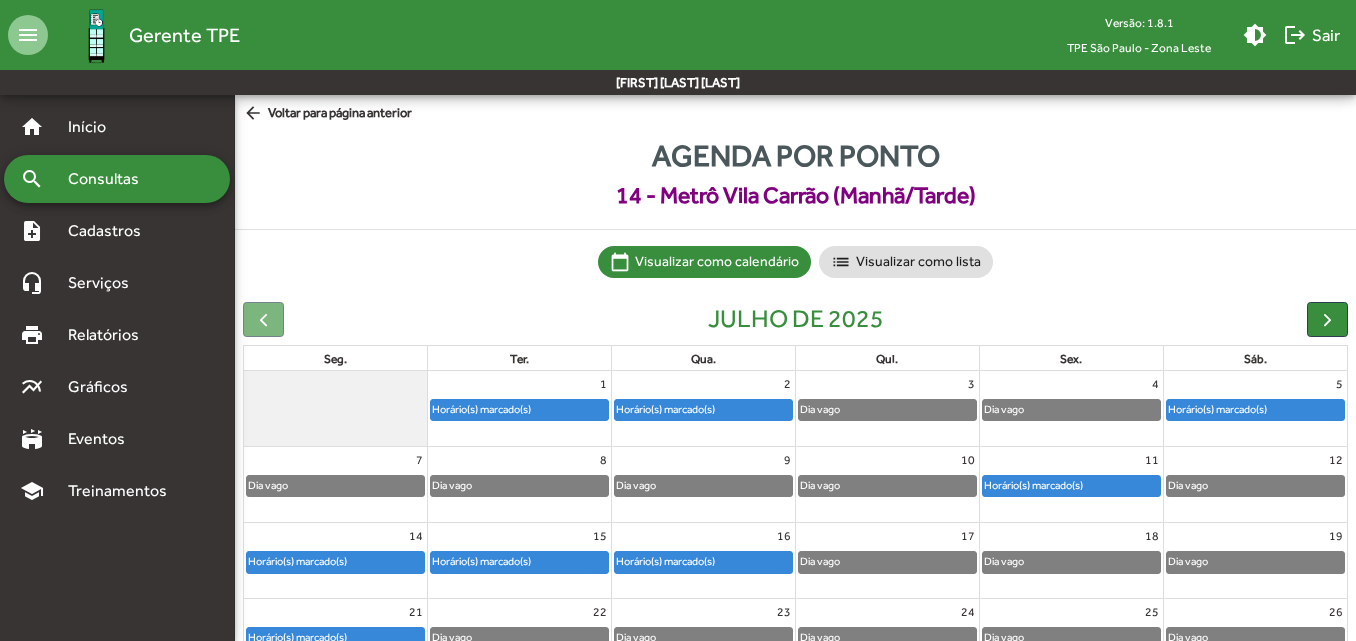 scroll, scrollTop: 187, scrollLeft: 0, axis: vertical 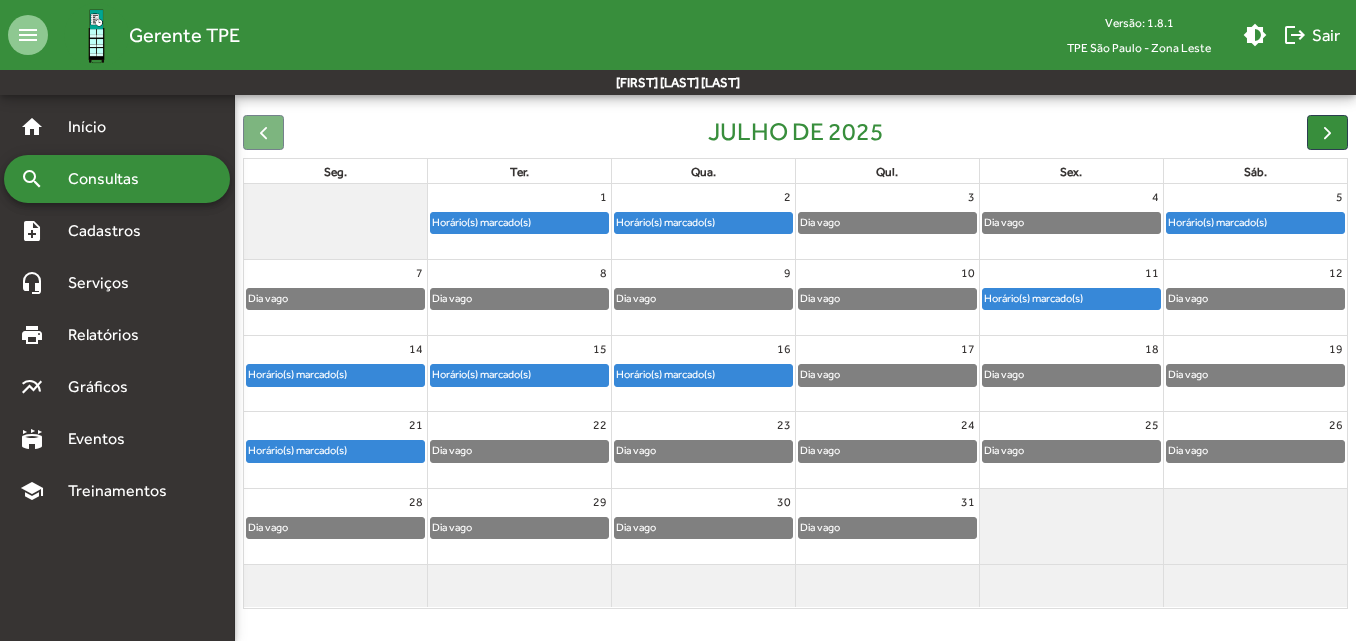 click on "Horário(s) marcado(s)" 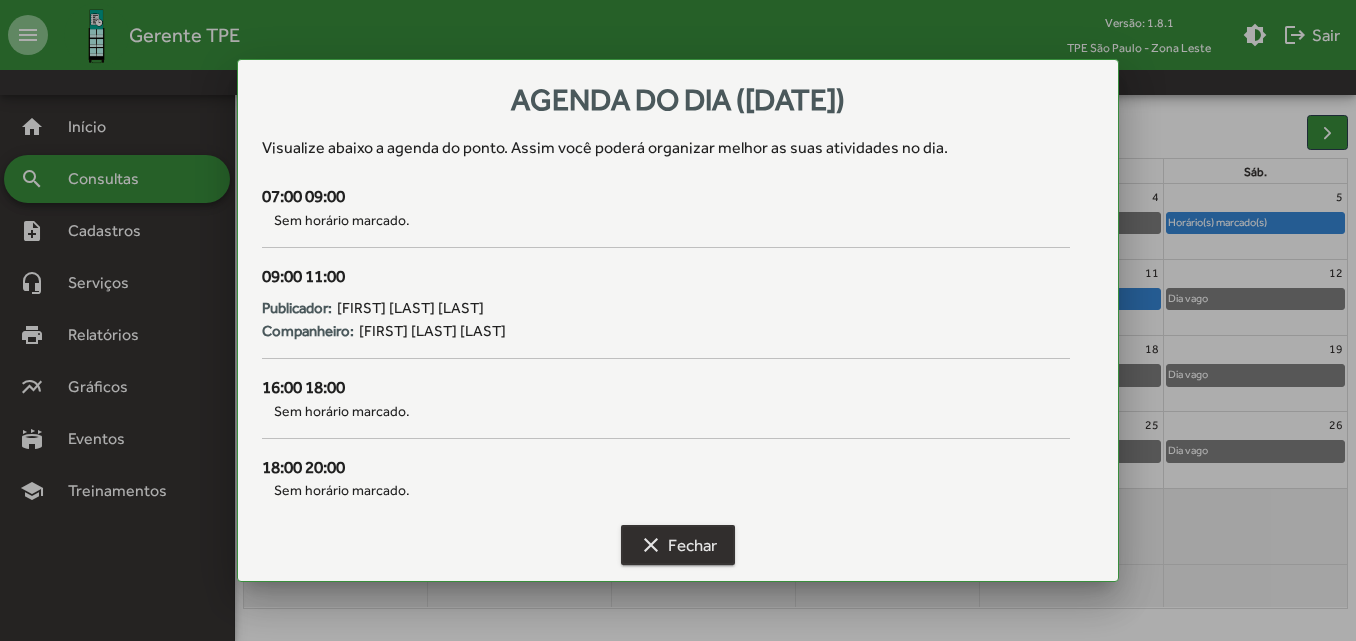 click on "clear  Fechar" at bounding box center [678, 545] 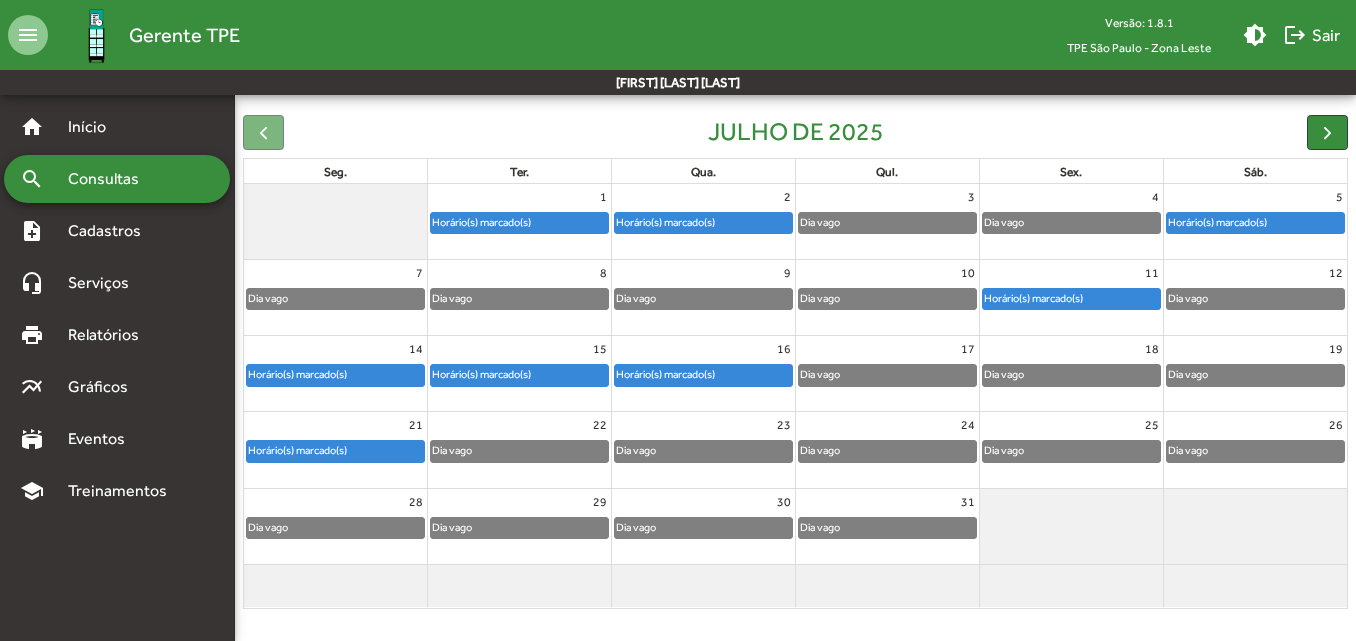 click on "Horário(s) marcado(s)" 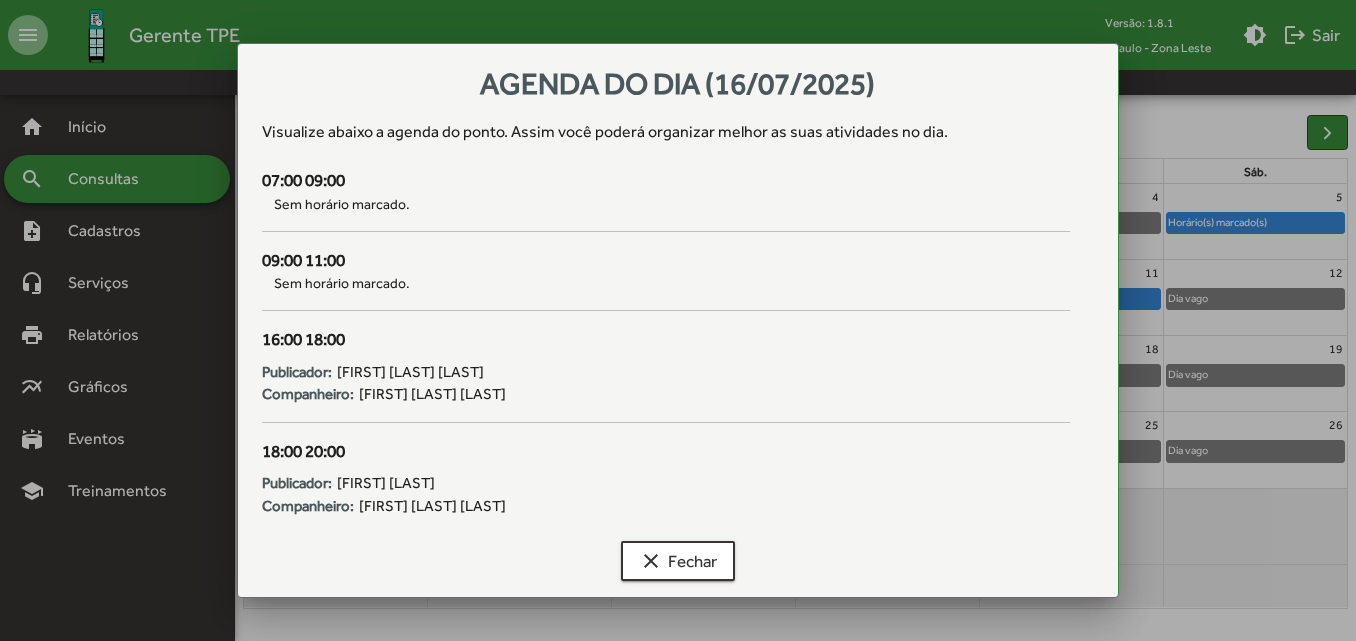 scroll, scrollTop: 0, scrollLeft: 0, axis: both 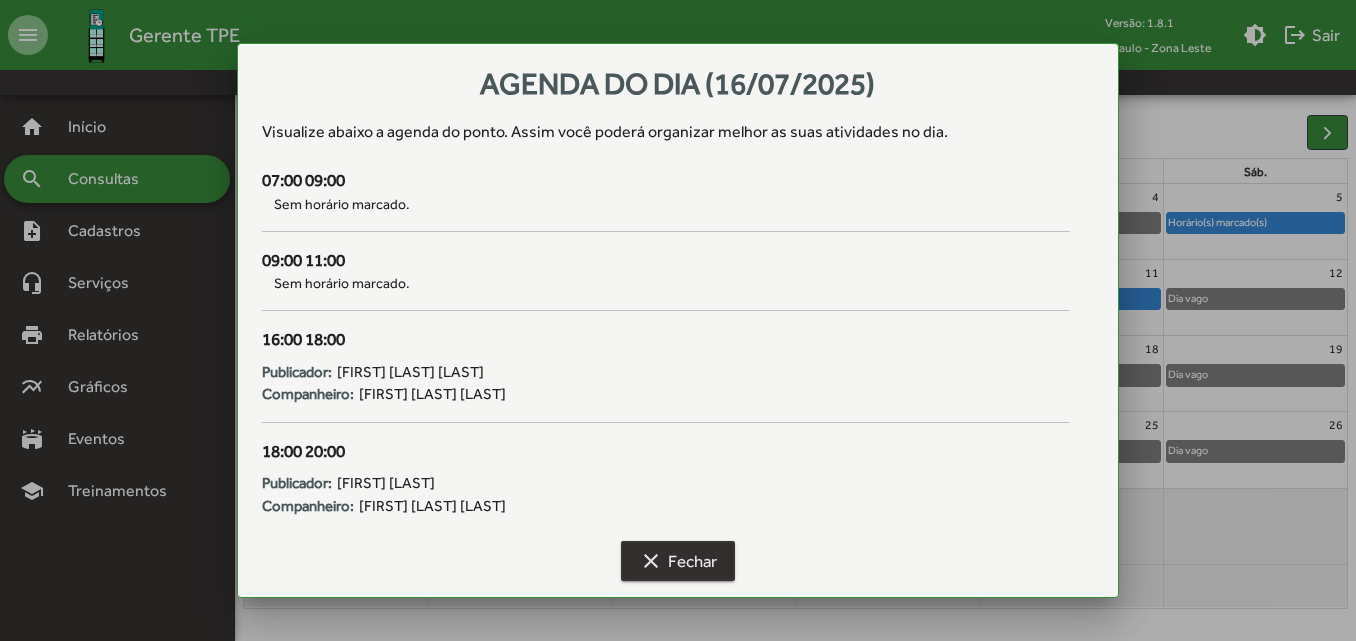 click on "clear  Fechar" at bounding box center [678, 561] 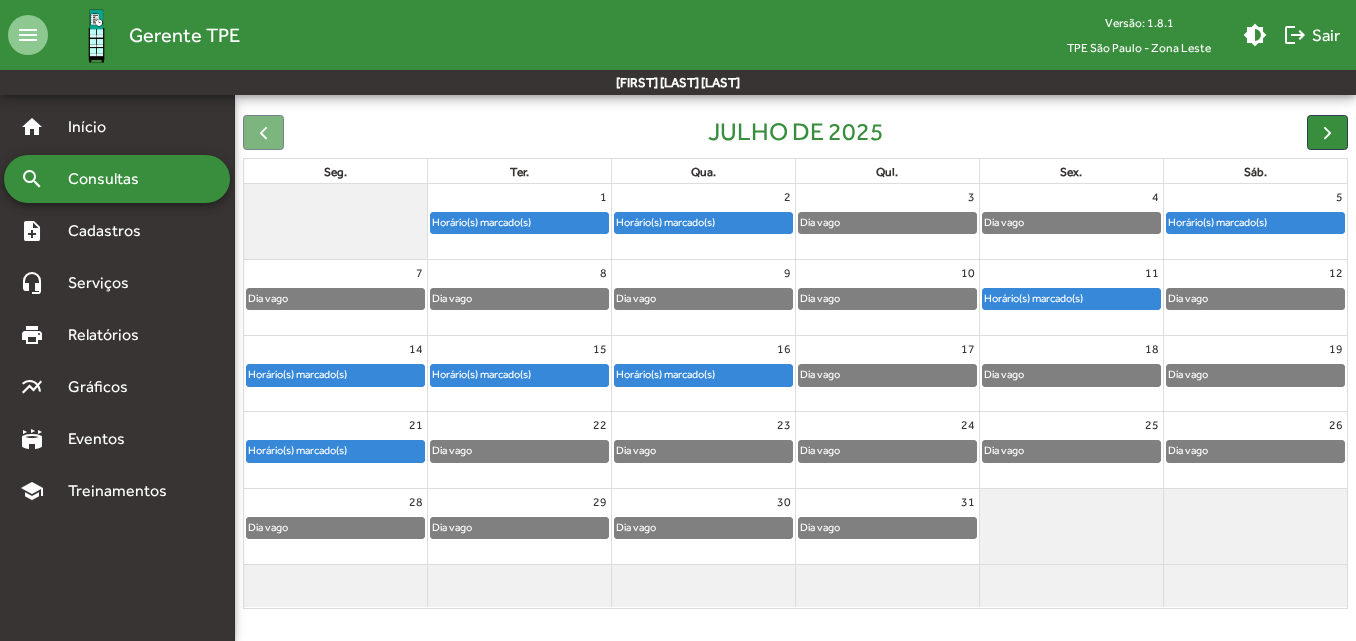 click 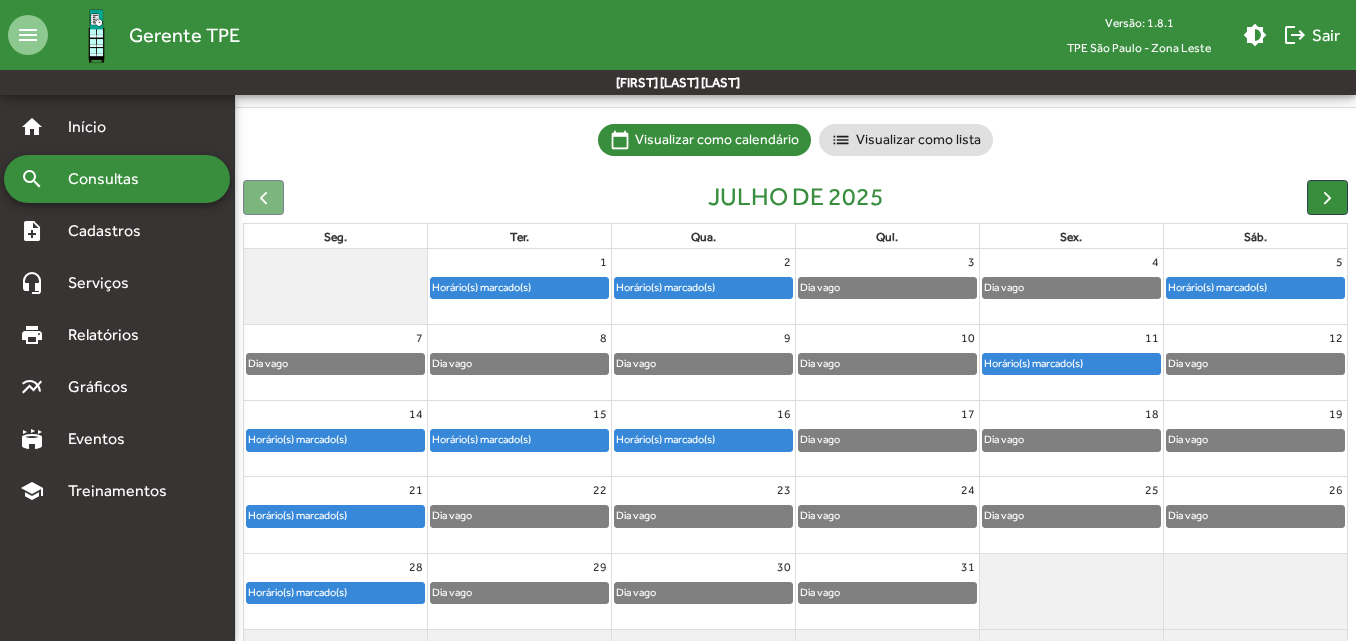 scroll, scrollTop: 124, scrollLeft: 0, axis: vertical 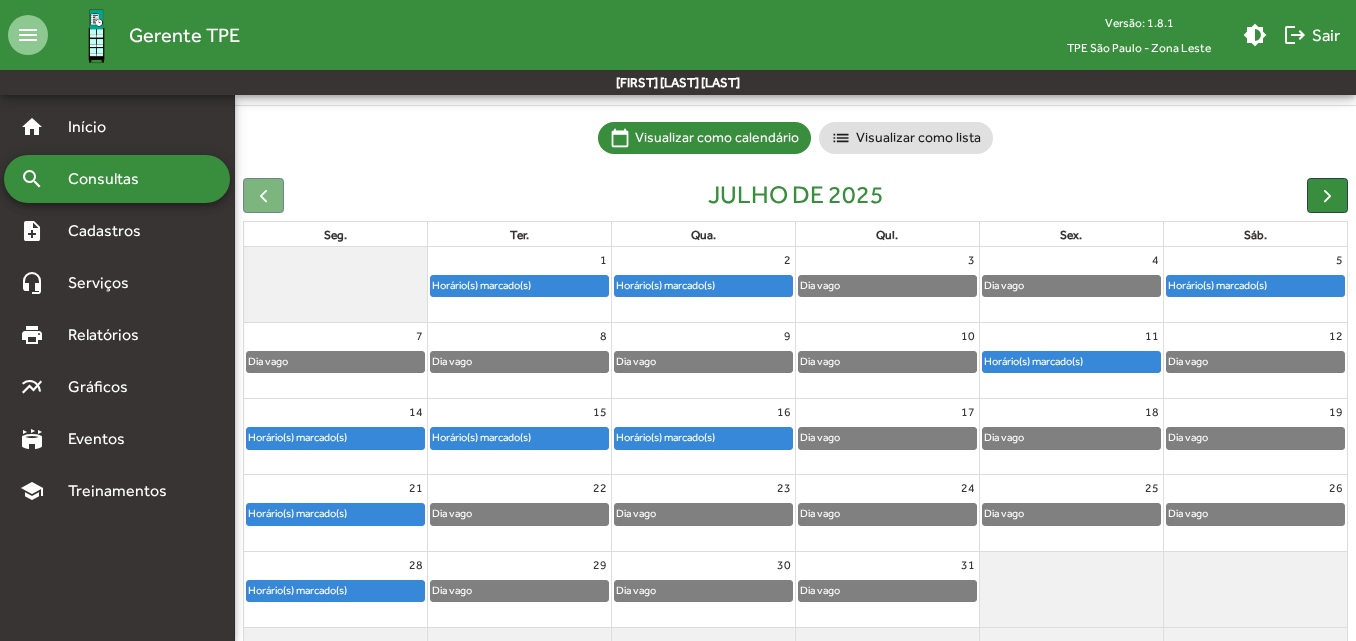 click on "Horário(s) marcado(s)" 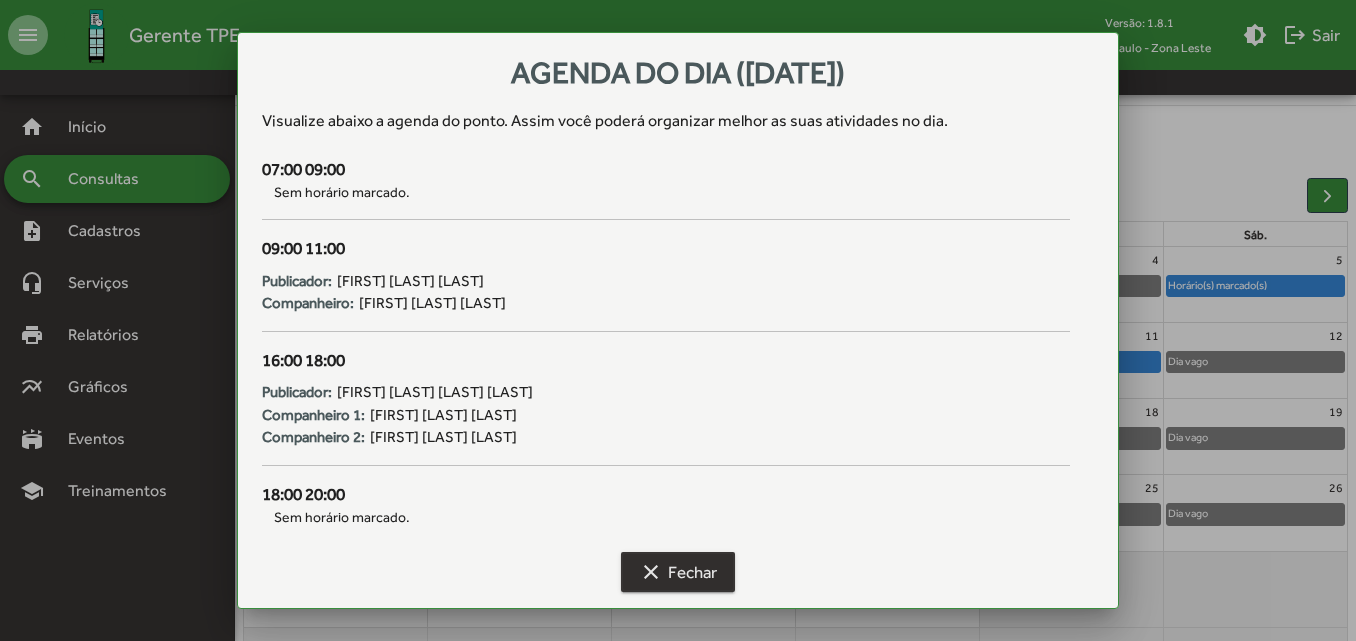 click on "clear" at bounding box center (651, 572) 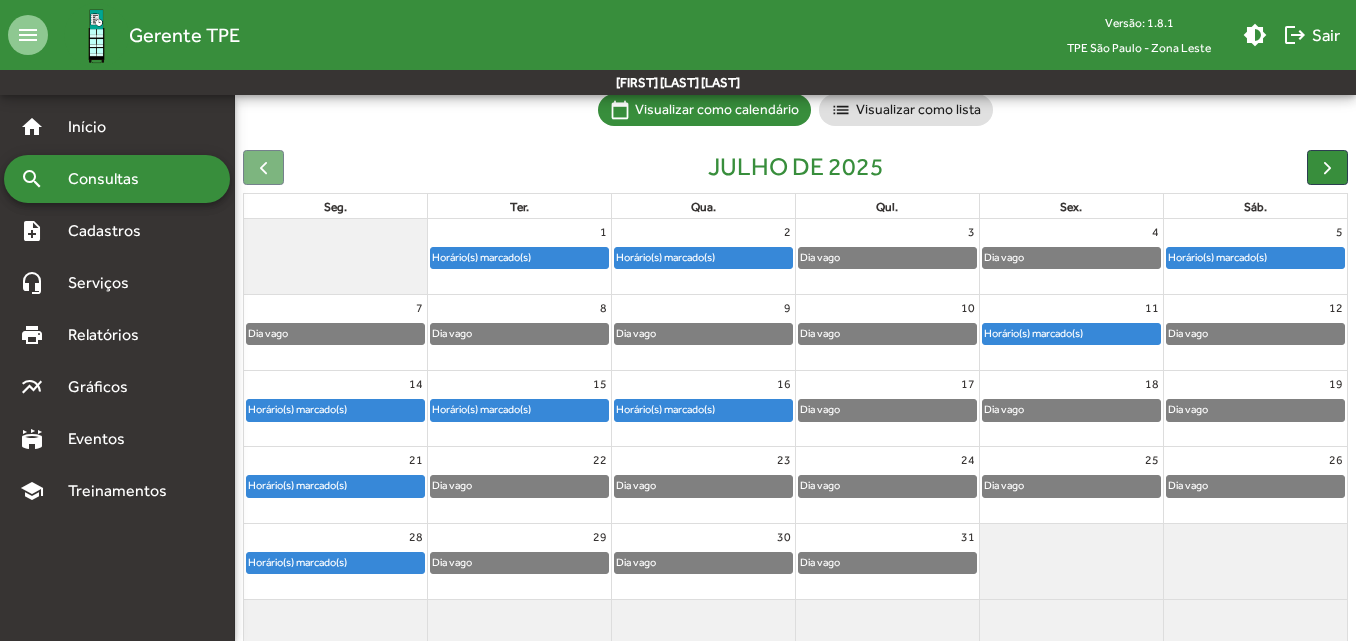 scroll, scrollTop: 187, scrollLeft: 0, axis: vertical 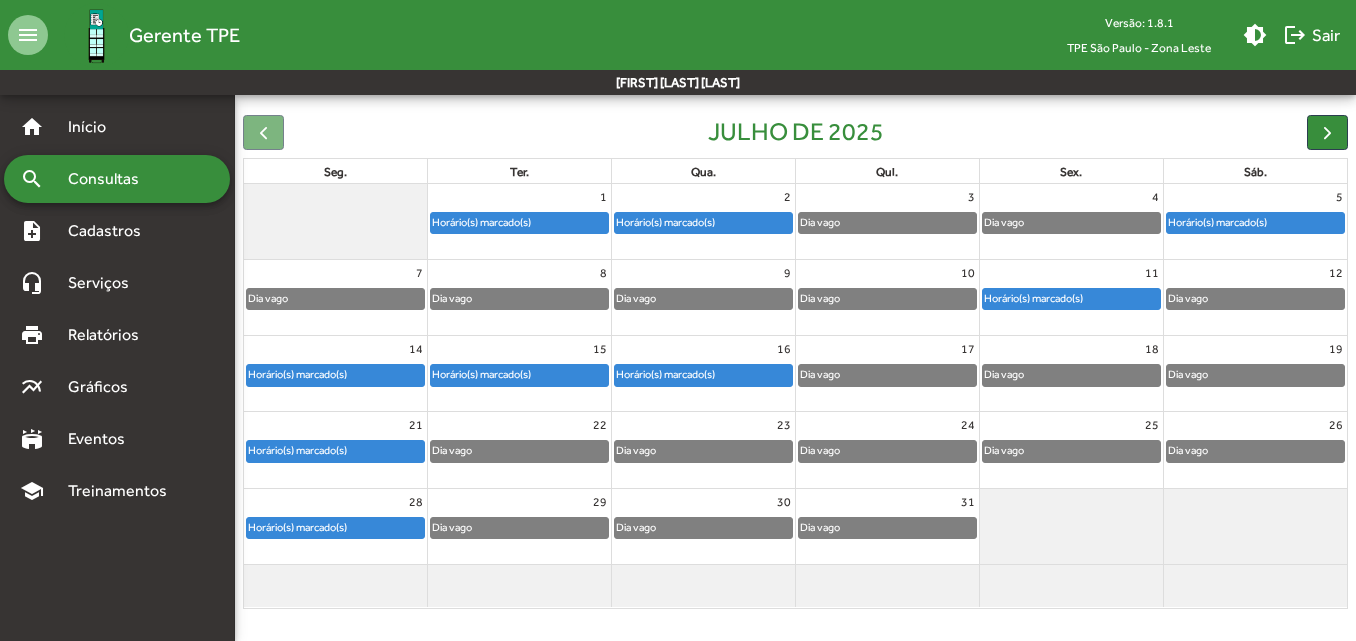 click on "Horário(s) marcado(s)" 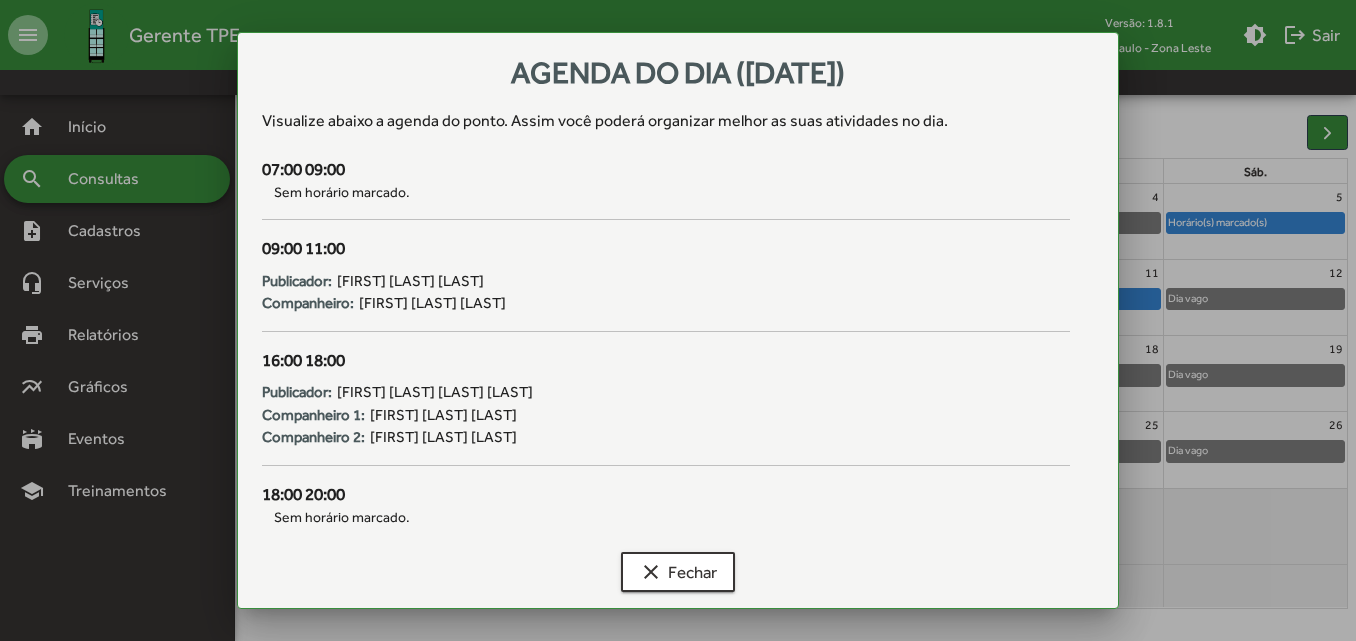 scroll, scrollTop: 0, scrollLeft: 0, axis: both 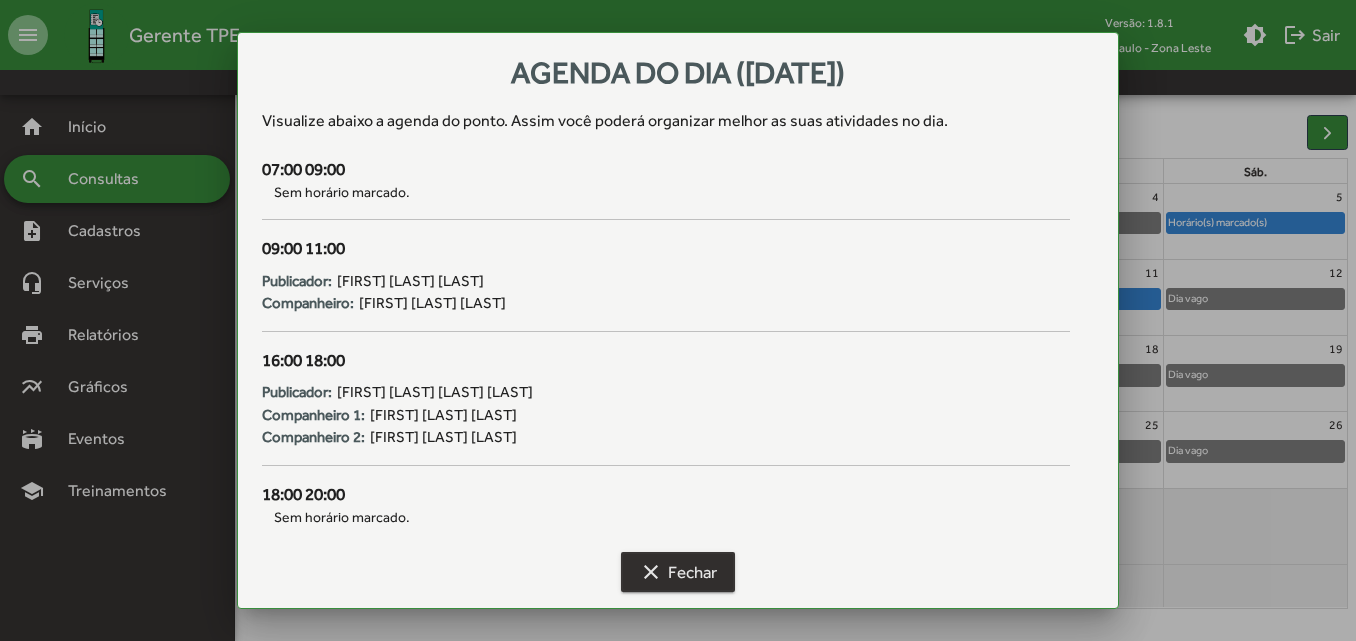 click on "clear" at bounding box center (651, 572) 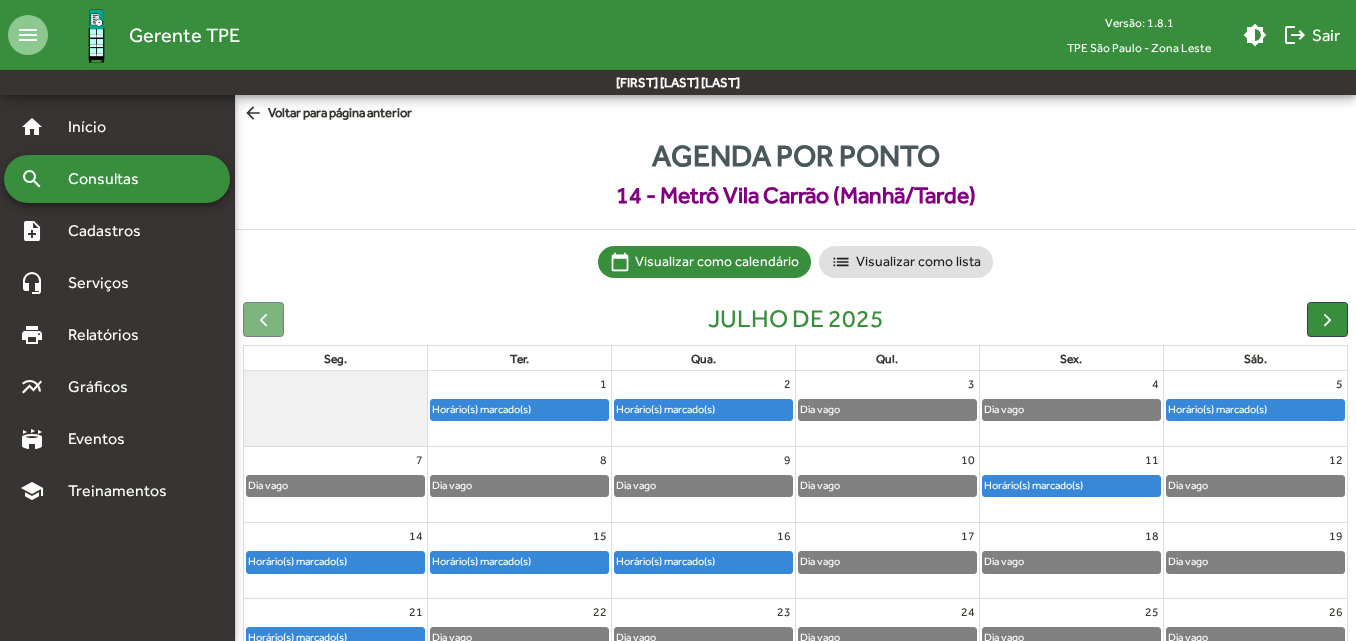 scroll, scrollTop: 187, scrollLeft: 0, axis: vertical 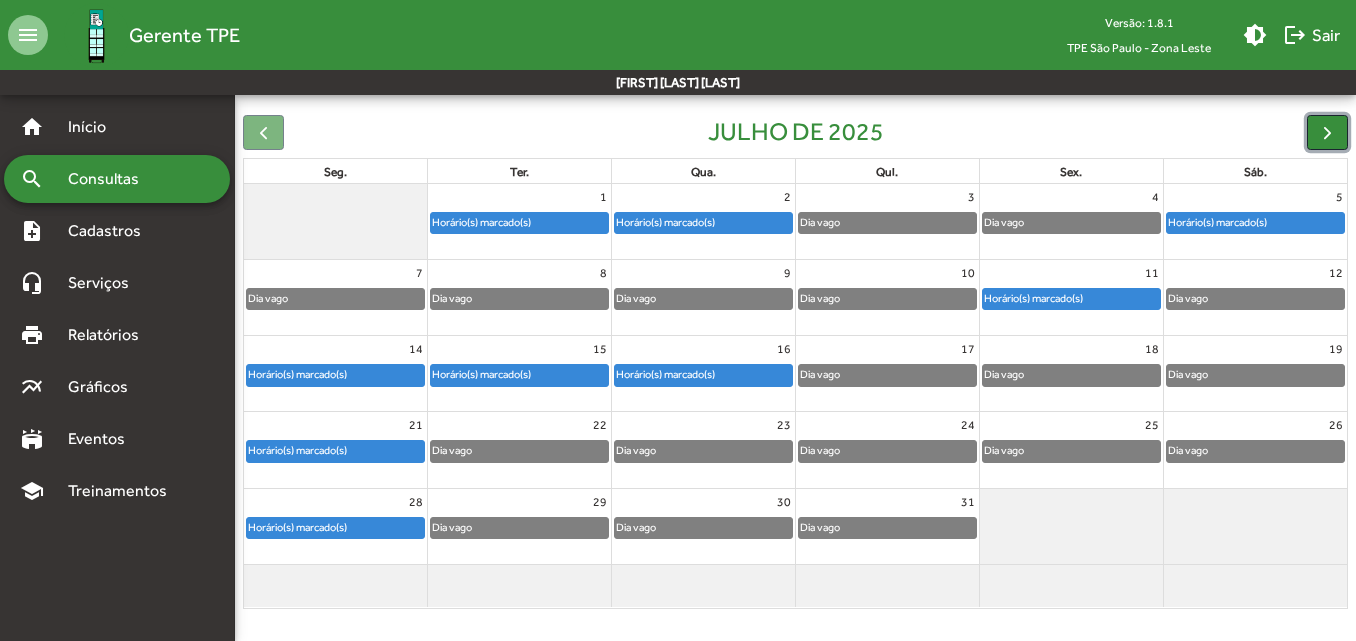 click 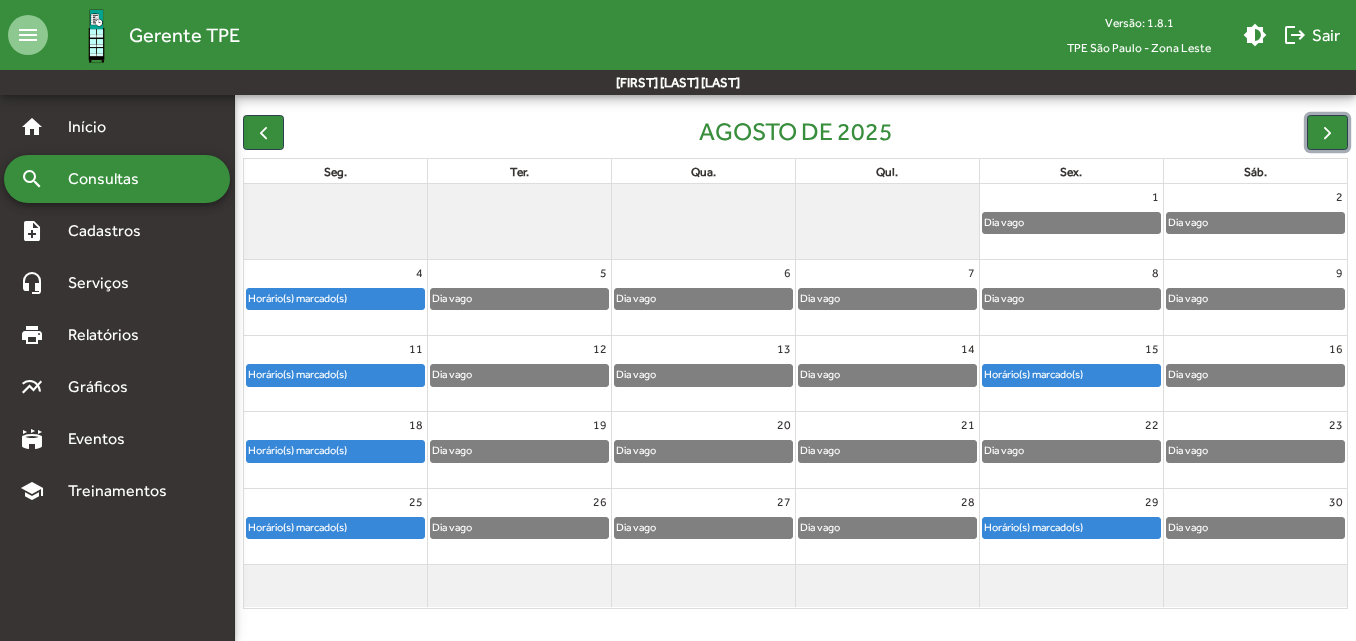 click on "Horário(s) marcado(s)" 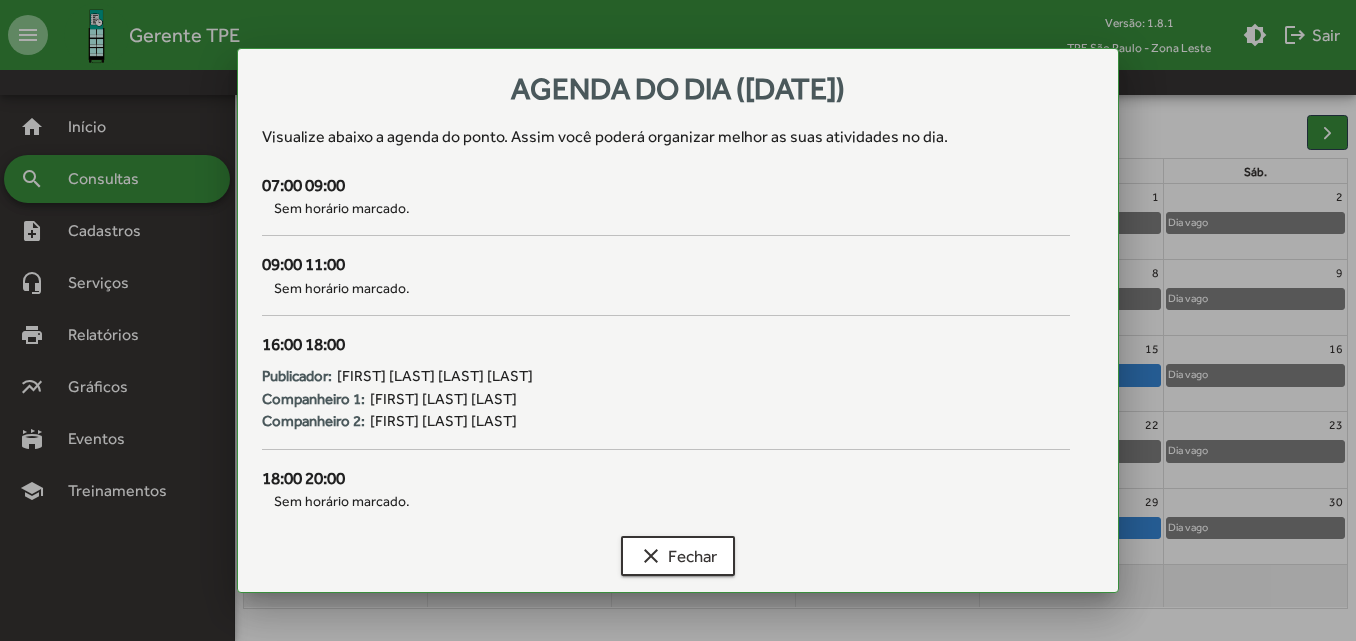 scroll, scrollTop: 0, scrollLeft: 0, axis: both 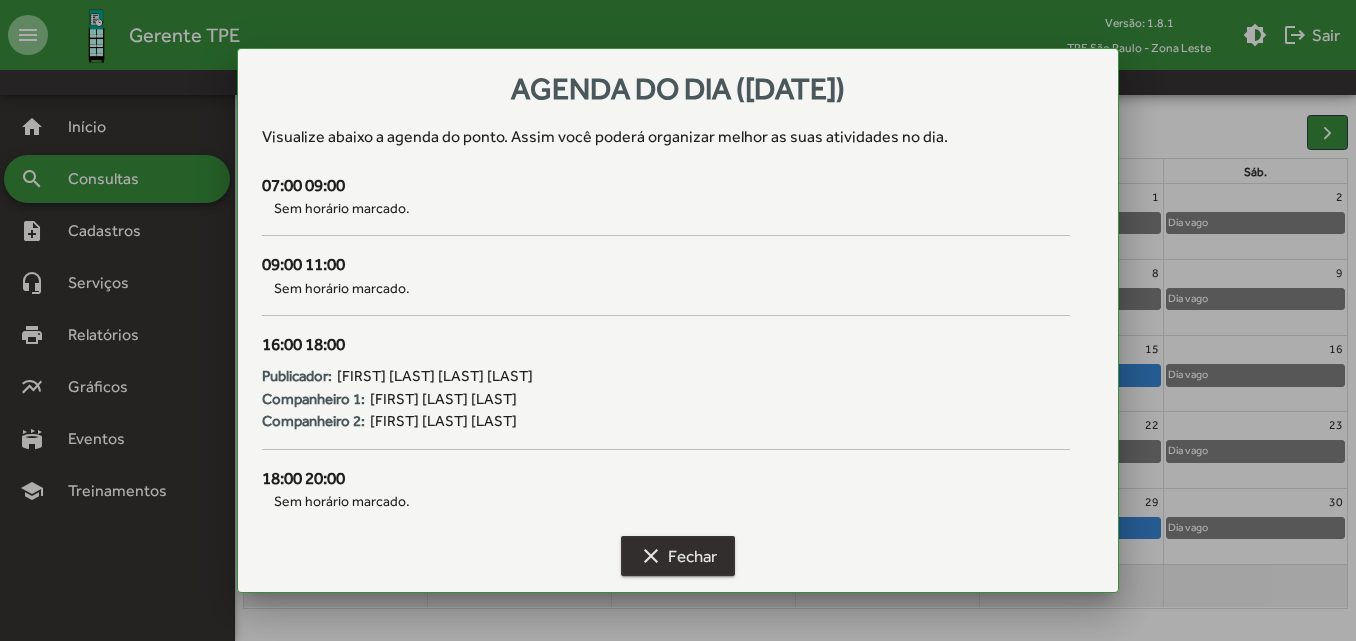 click on "clear  Fechar" at bounding box center (678, 556) 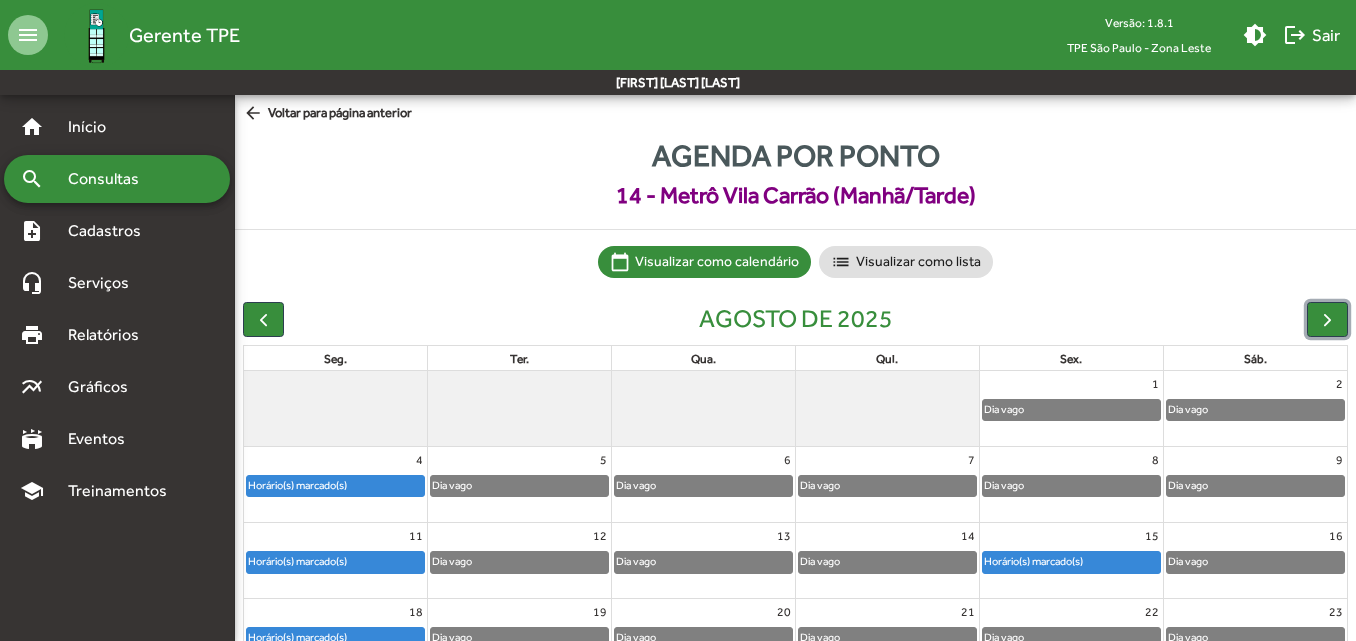 scroll, scrollTop: 187, scrollLeft: 0, axis: vertical 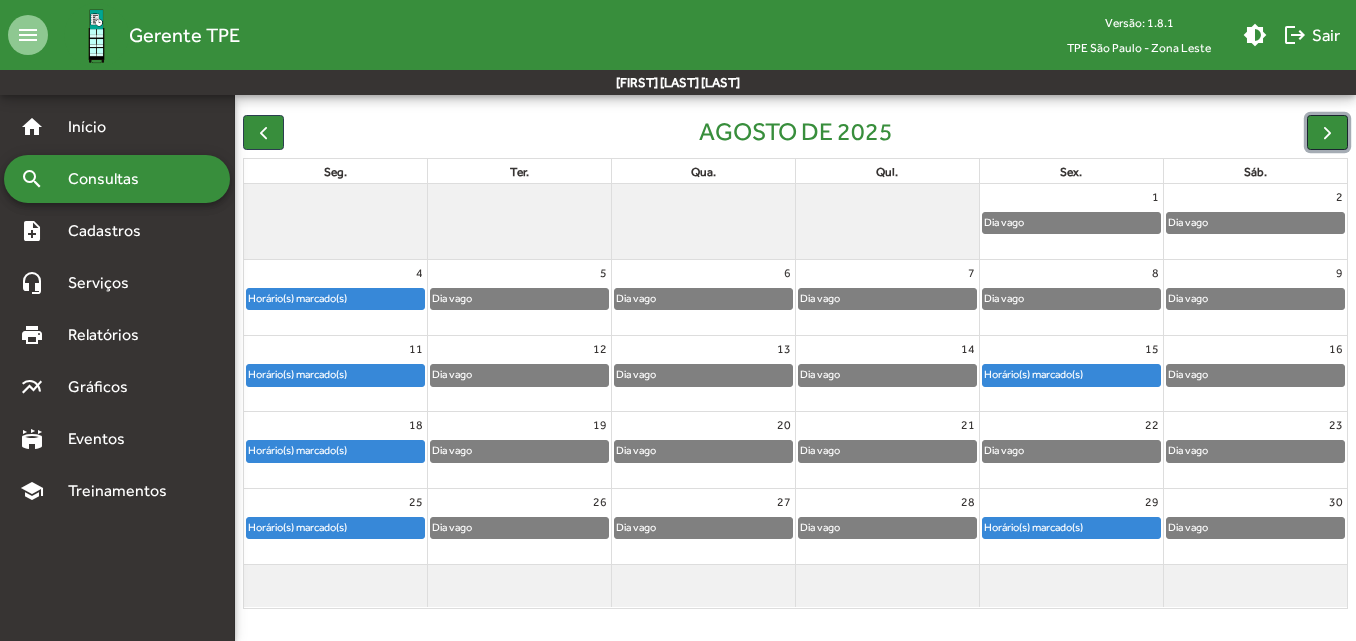 click 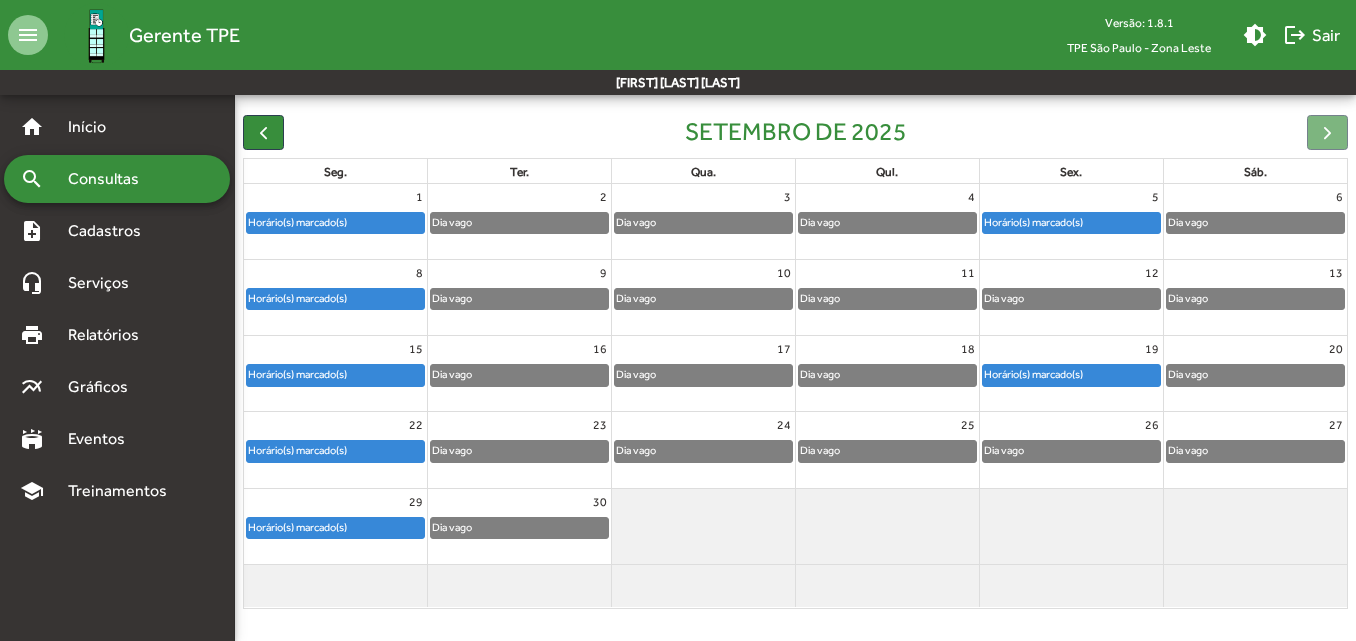 click 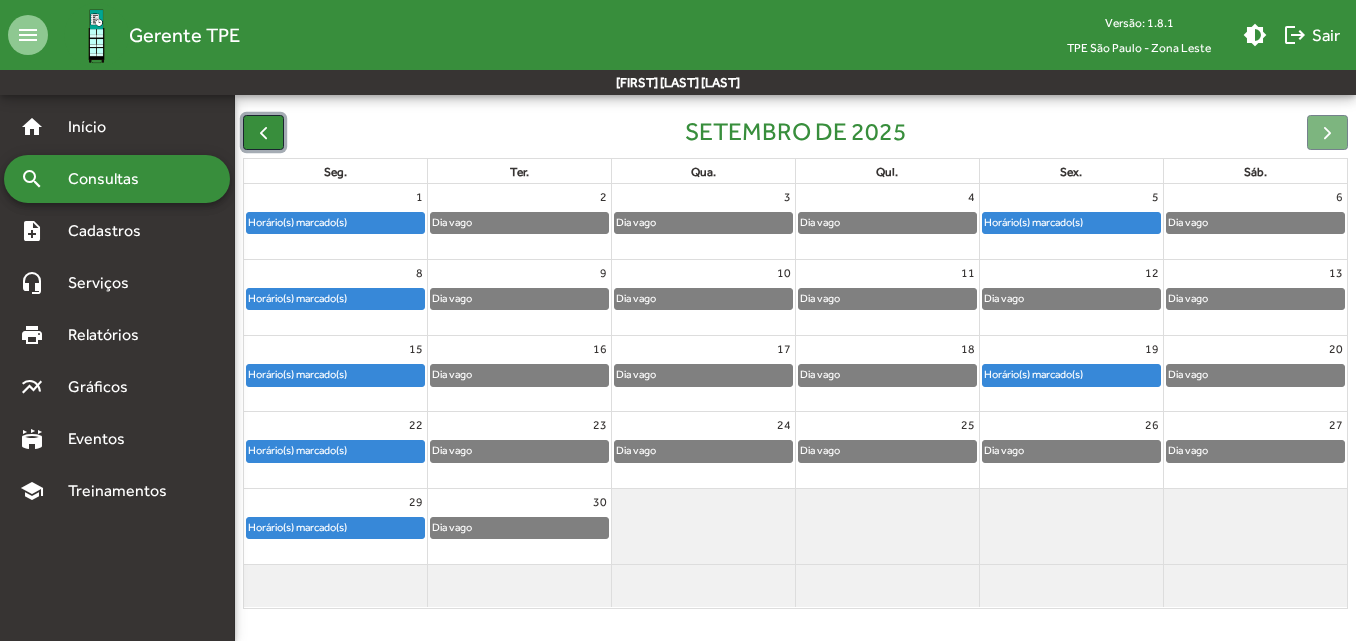 click 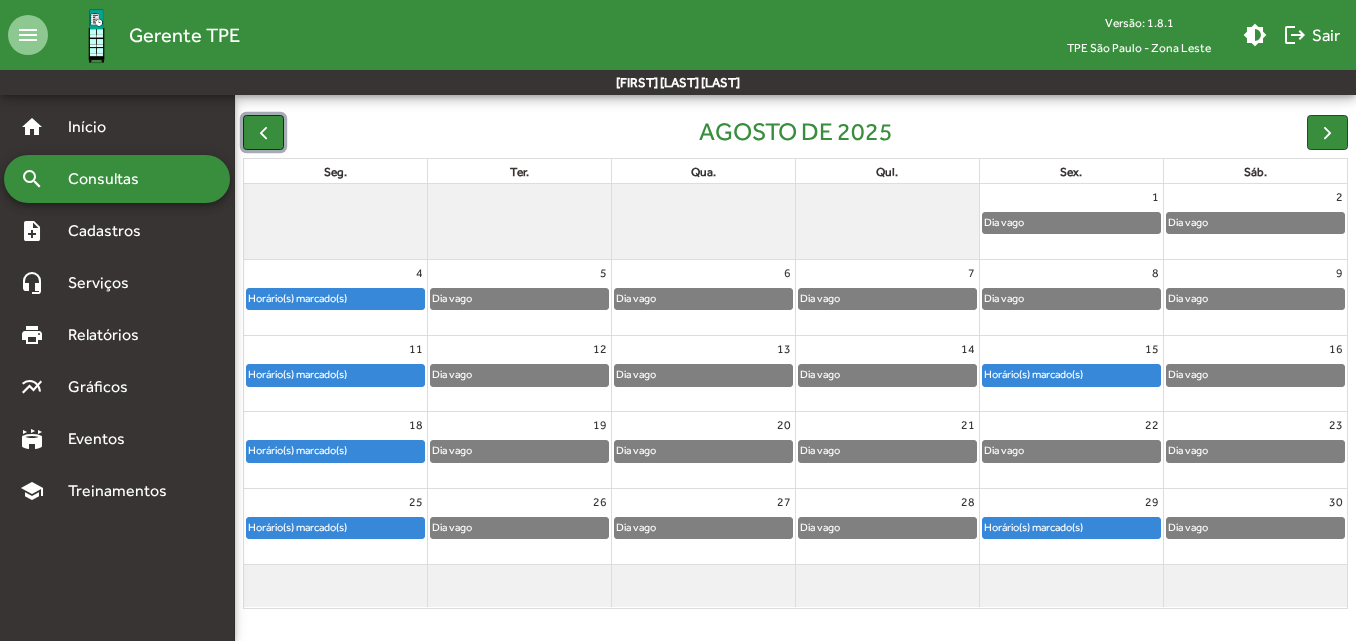 click 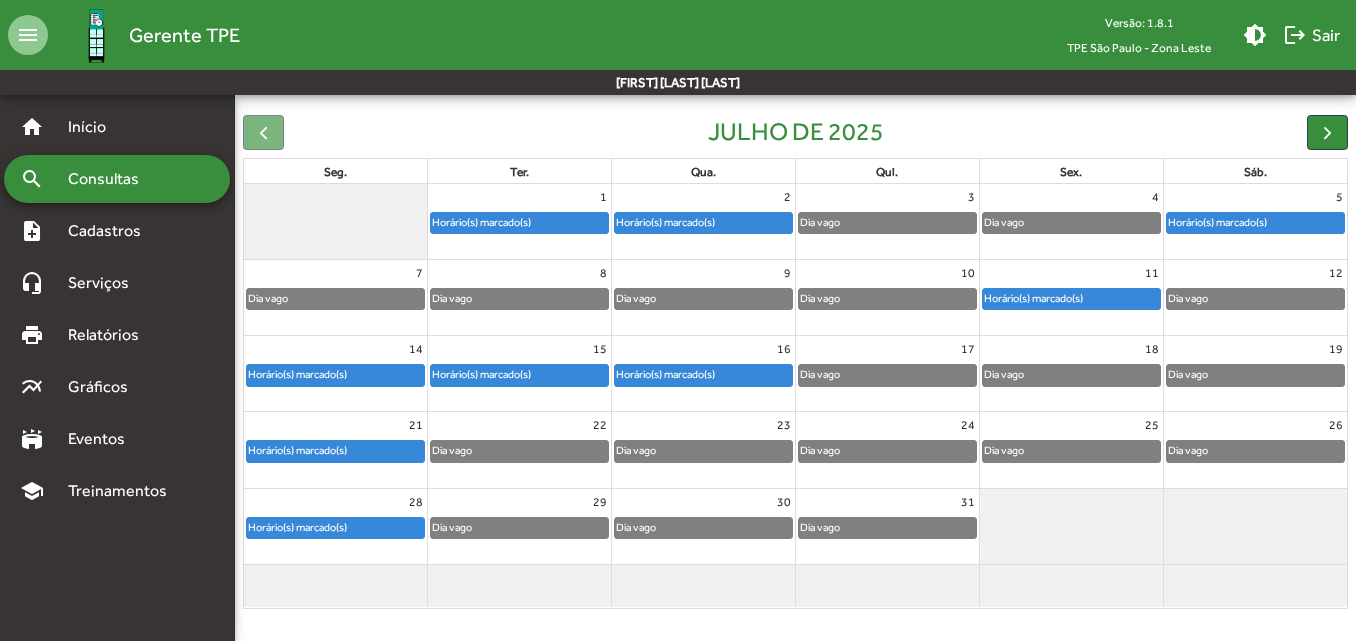 click on "Horário(s) marcado(s)" 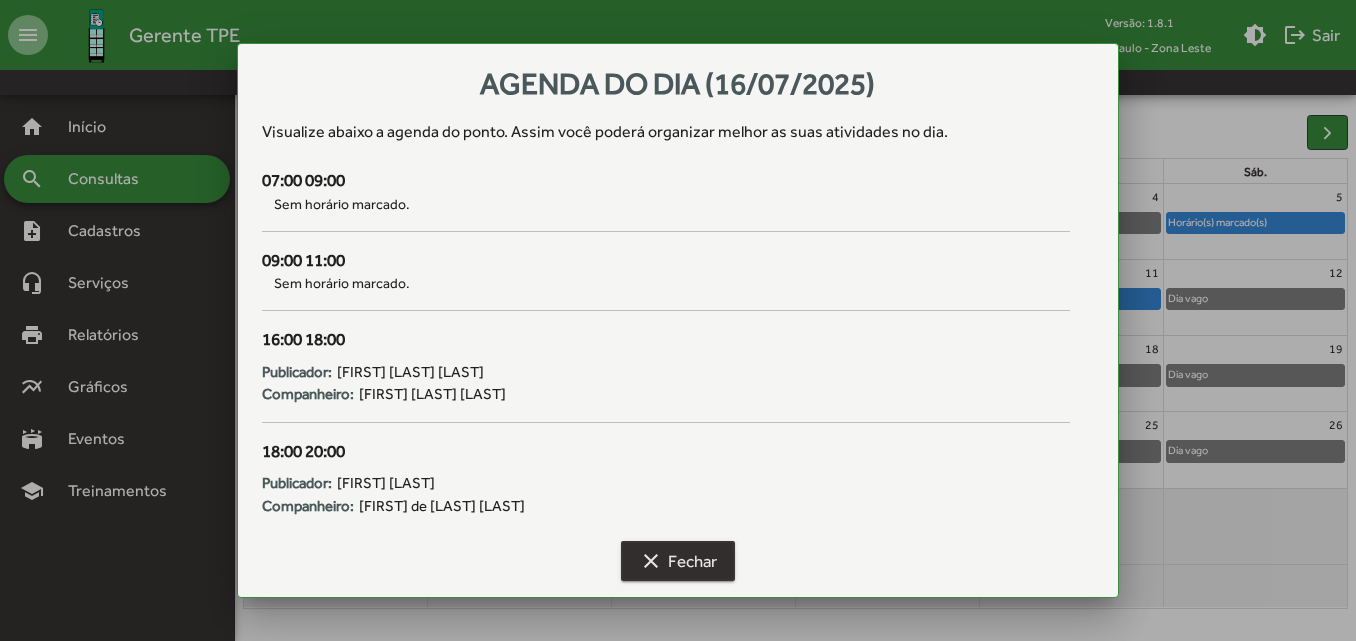 click on "clear  Fechar" at bounding box center (678, 561) 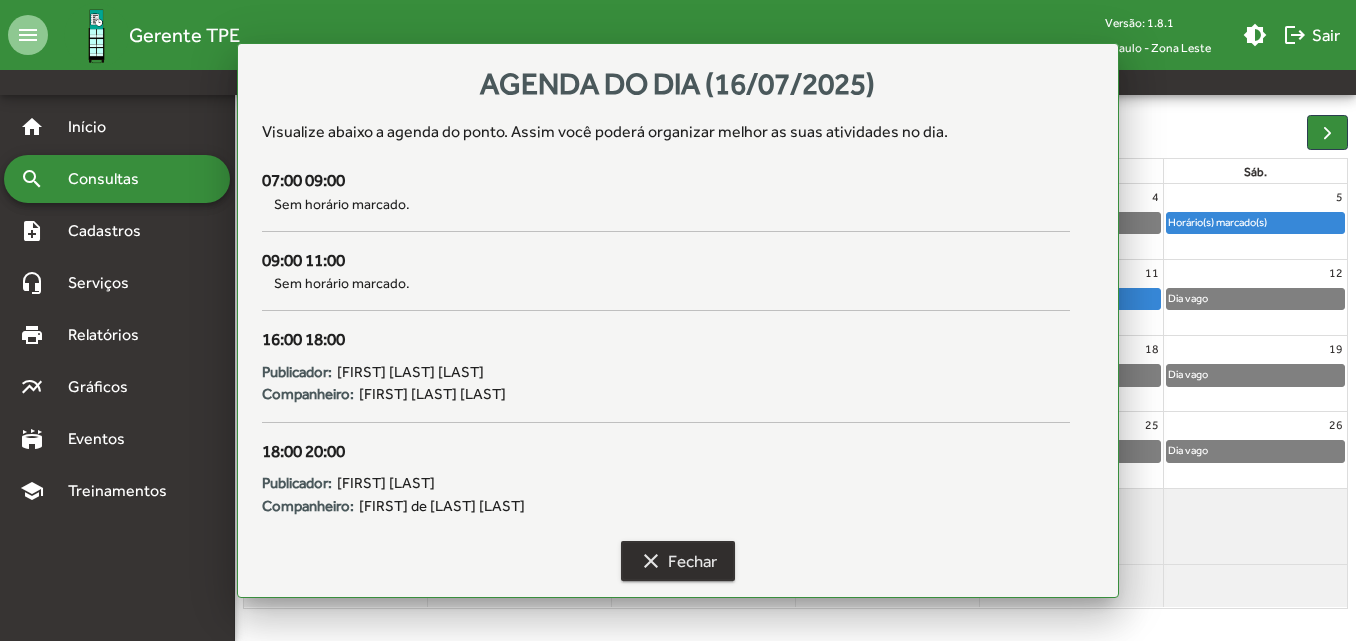 scroll, scrollTop: 187, scrollLeft: 0, axis: vertical 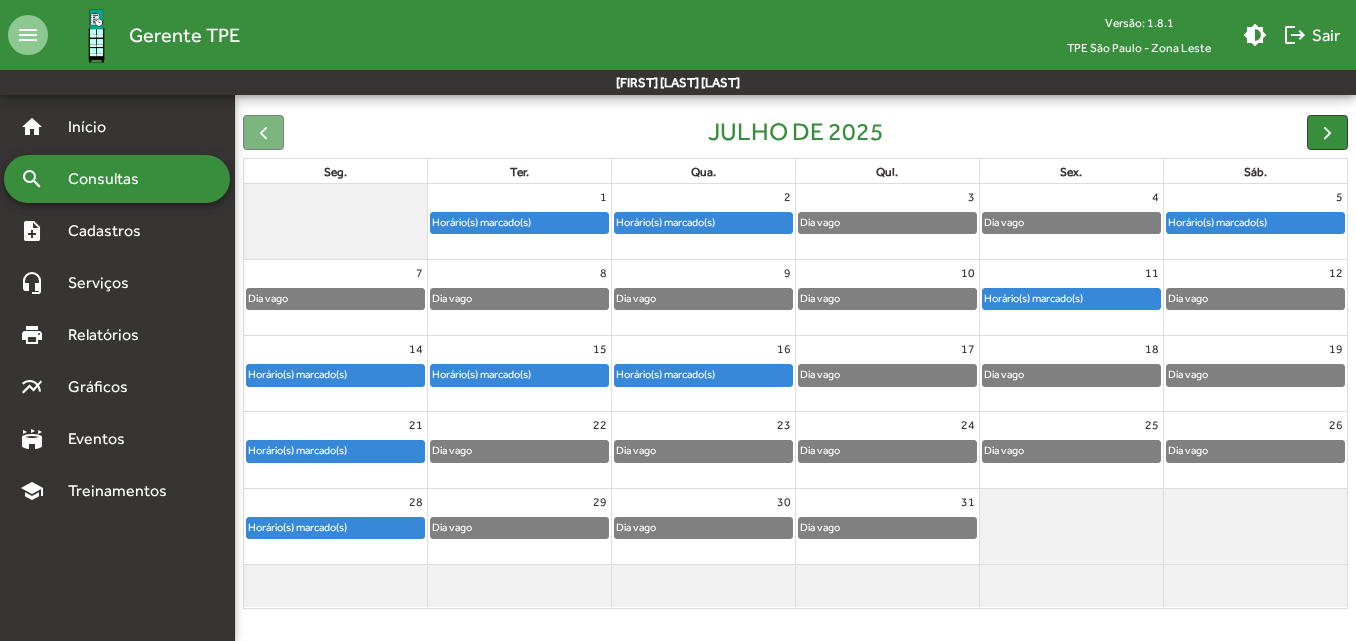 click on "23" 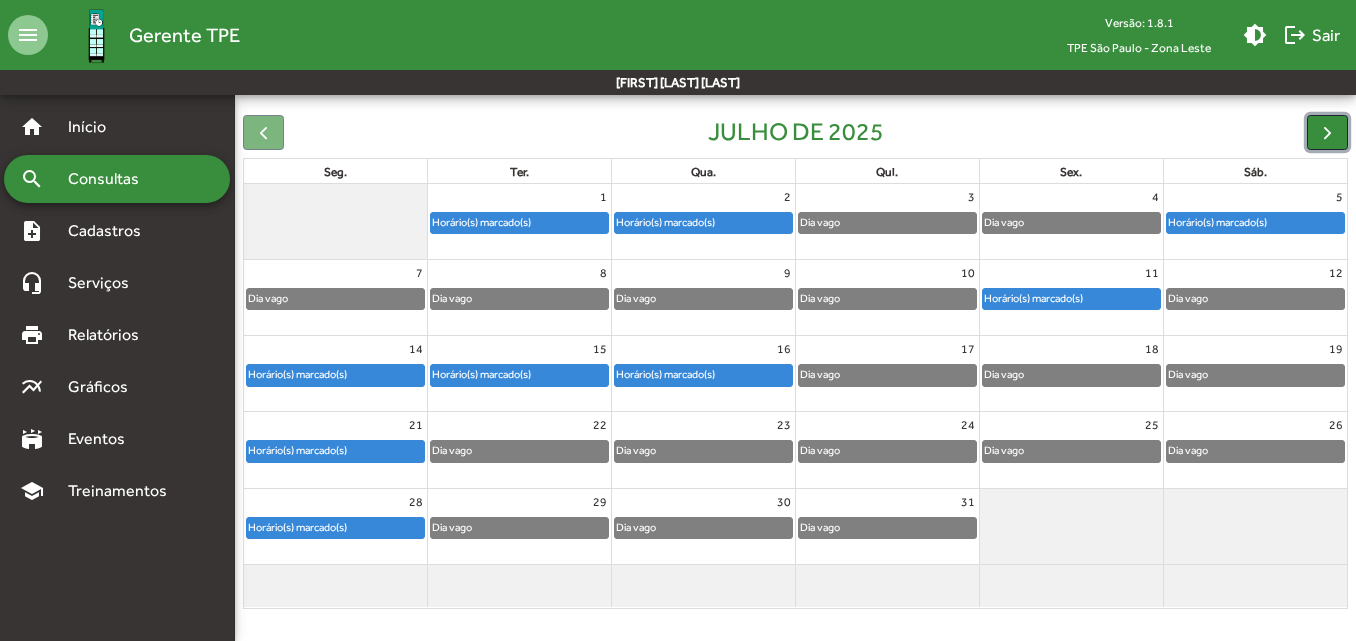 click 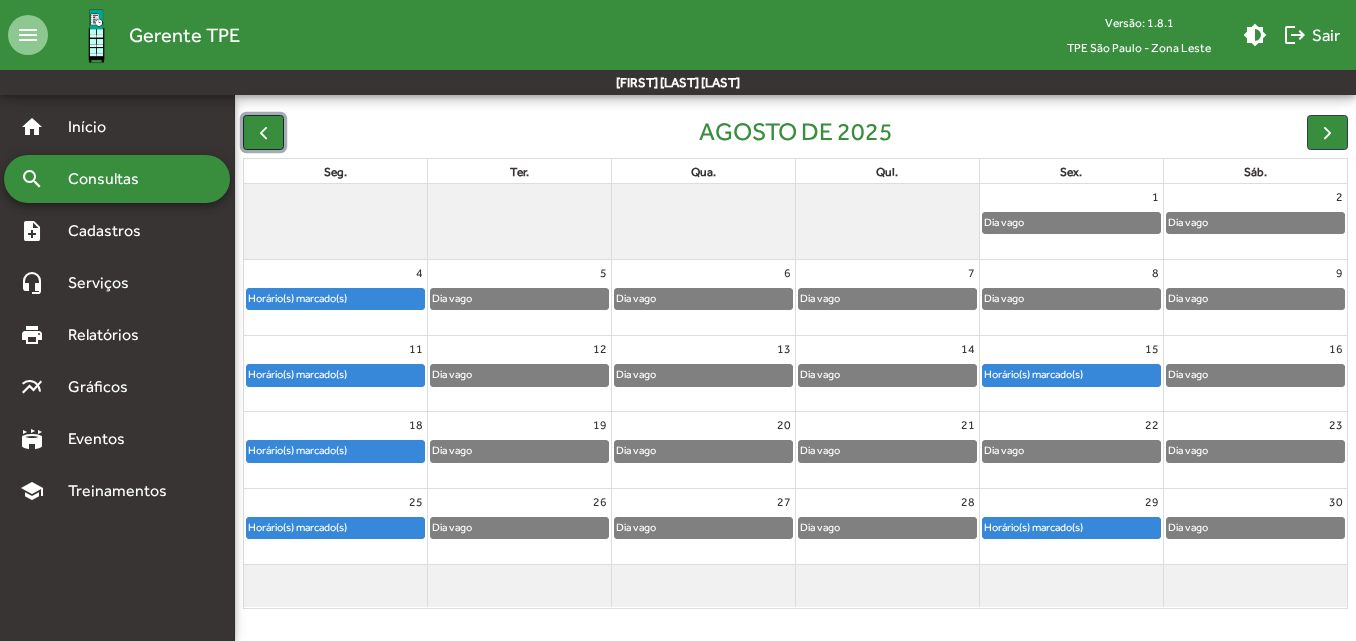 click 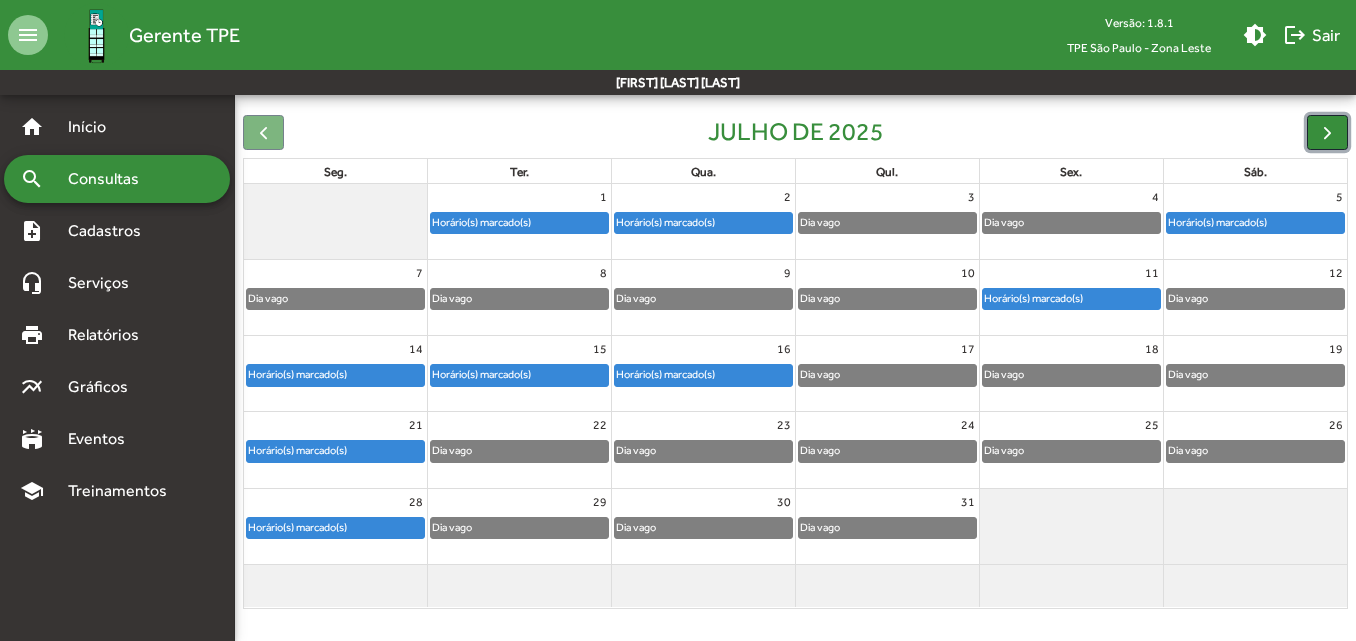 click 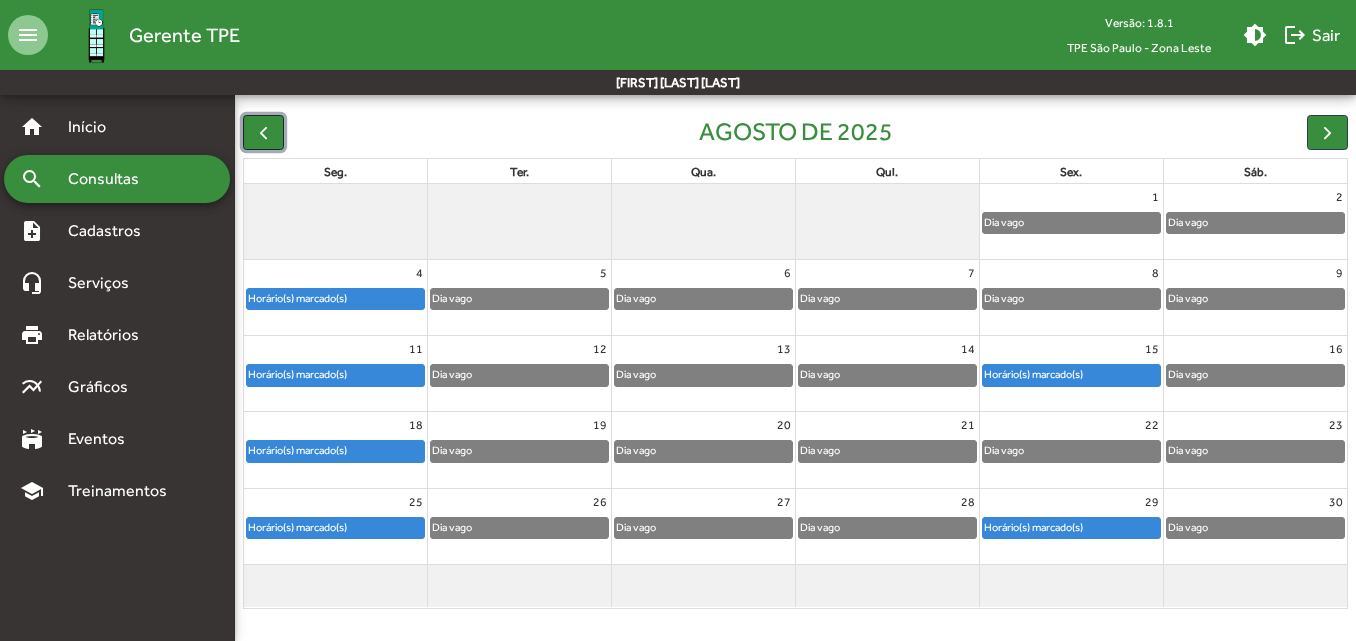 click 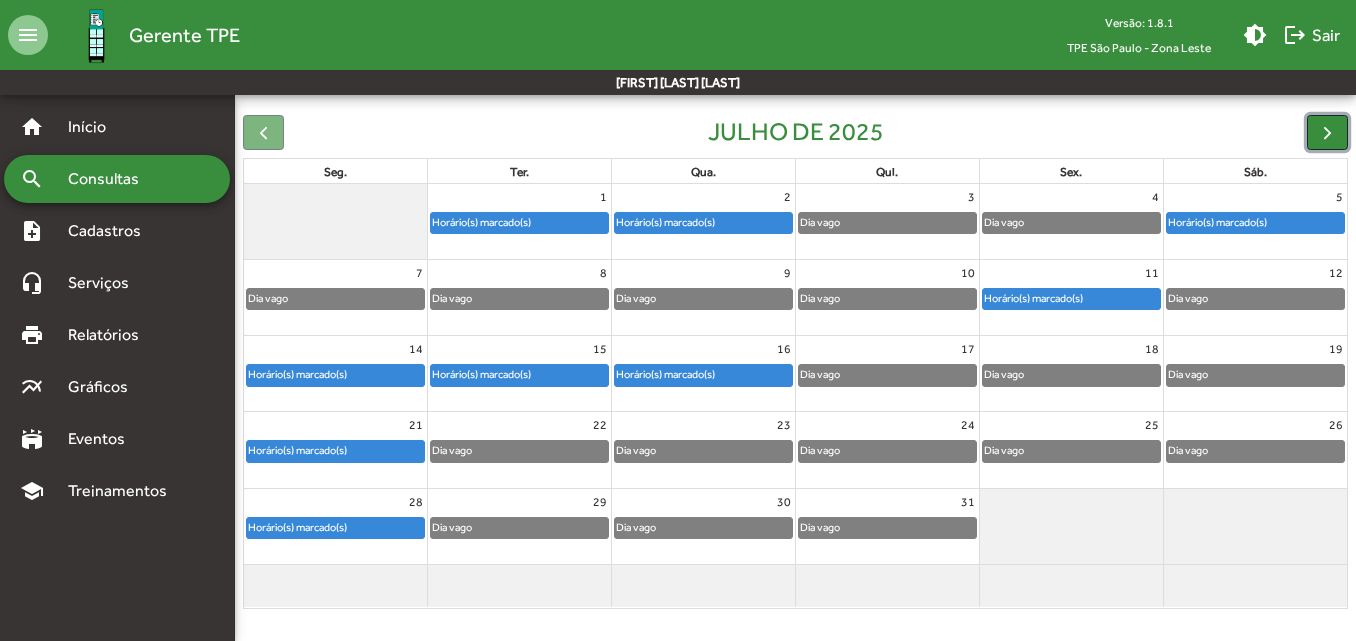 click 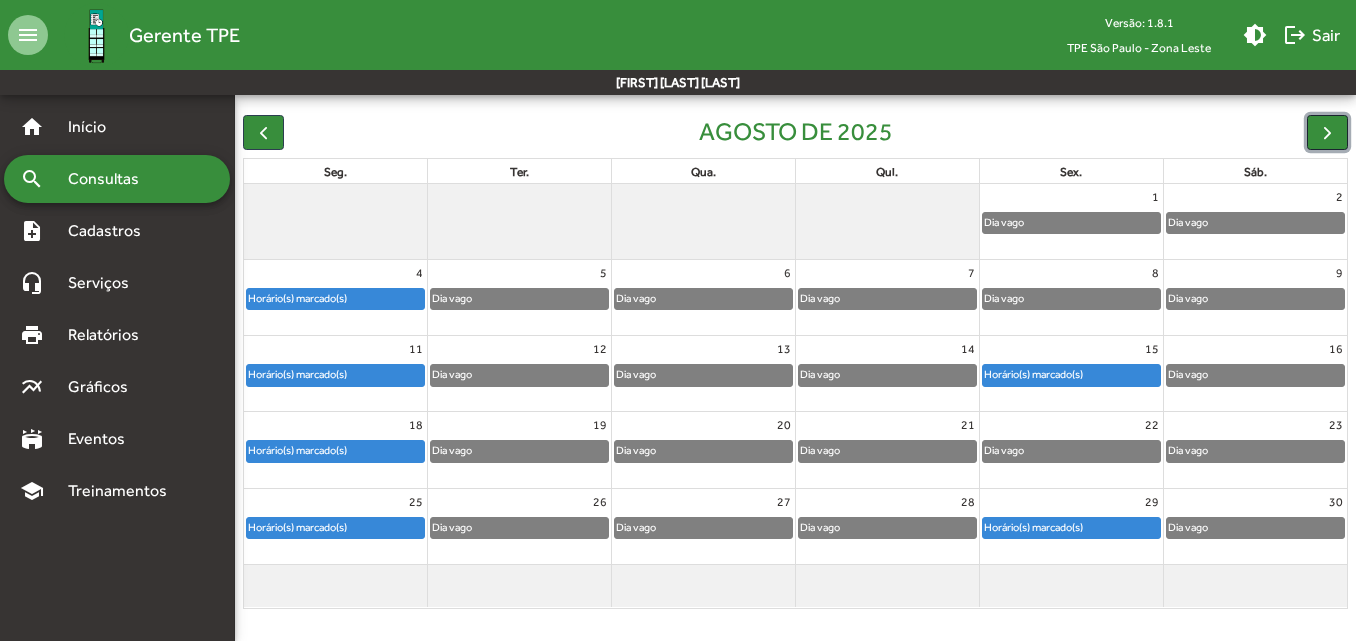 click 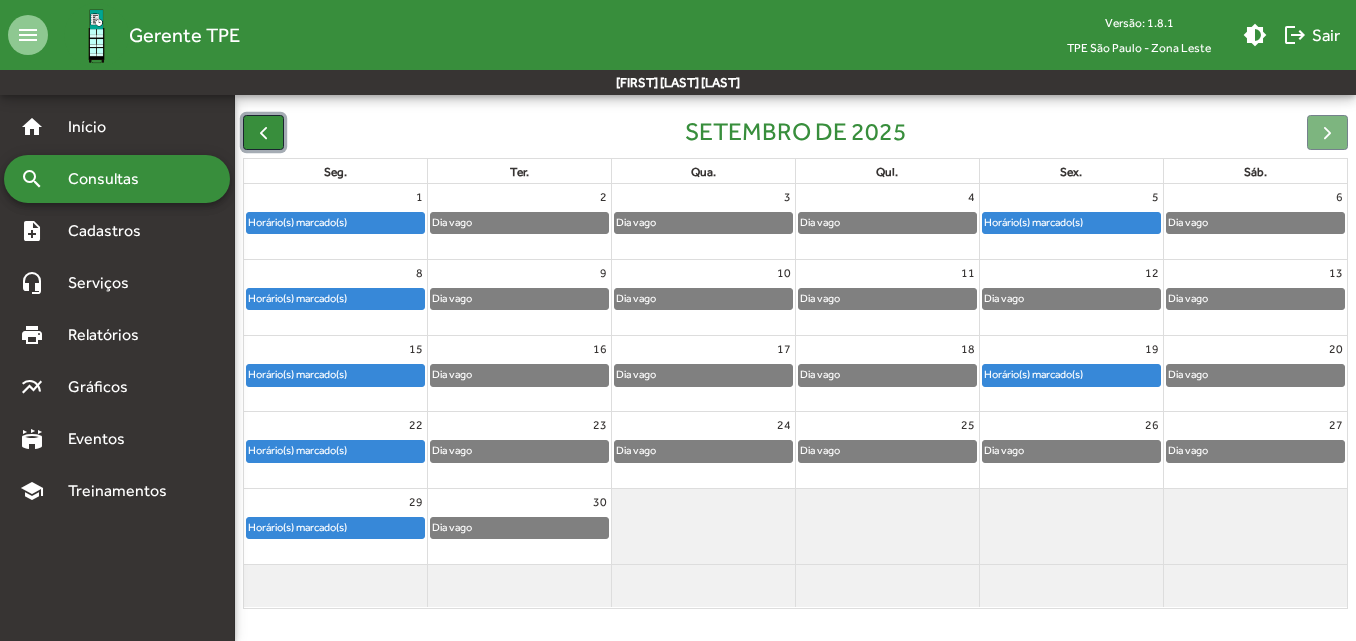 click 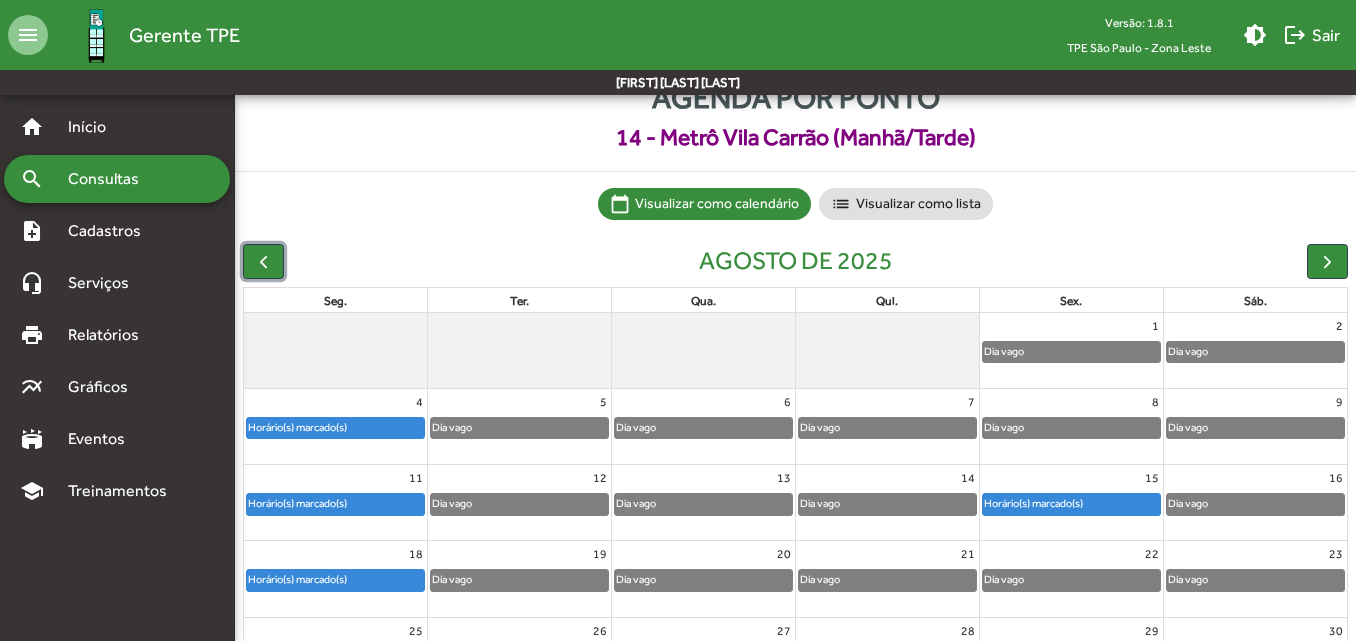 scroll, scrollTop: 187, scrollLeft: 0, axis: vertical 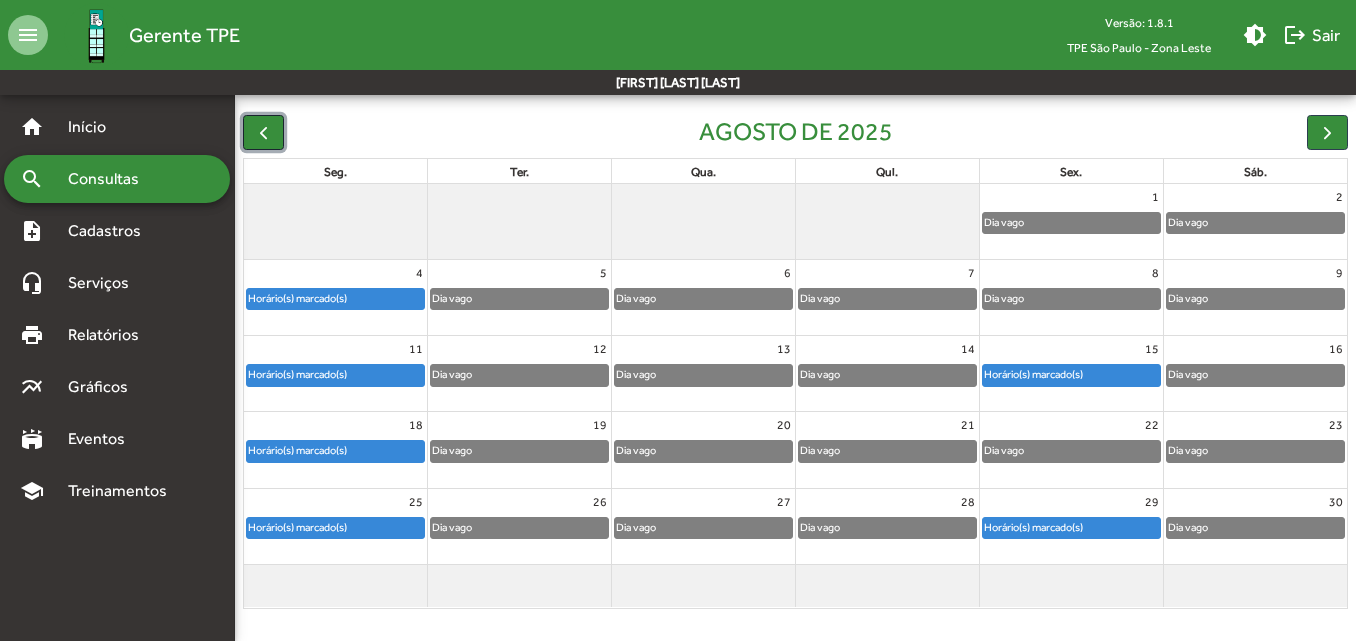 click 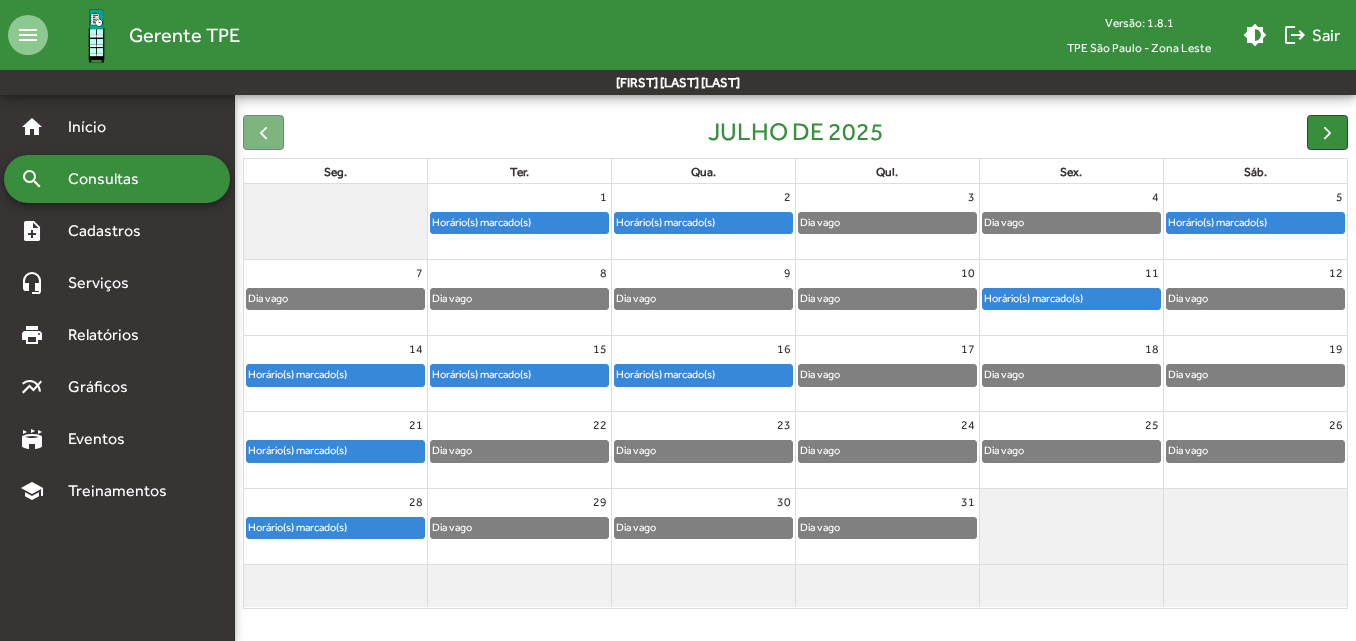 click 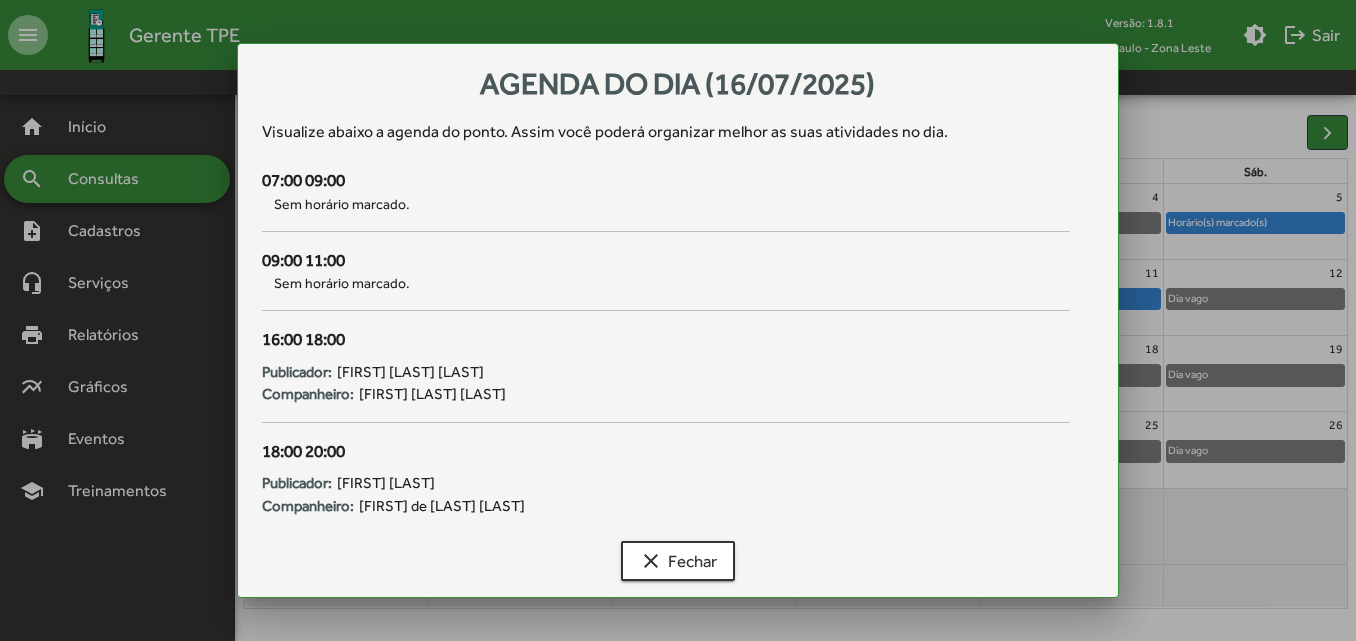 scroll, scrollTop: 0, scrollLeft: 0, axis: both 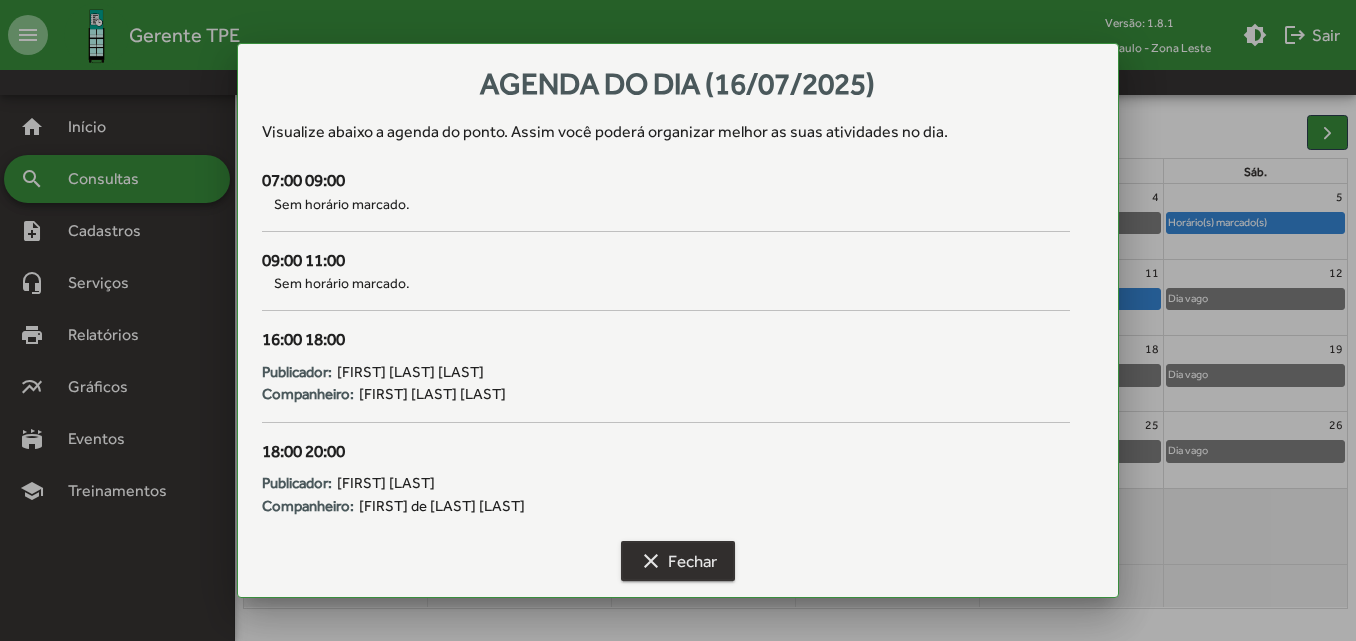 click on "clear  Fechar" at bounding box center [678, 561] 